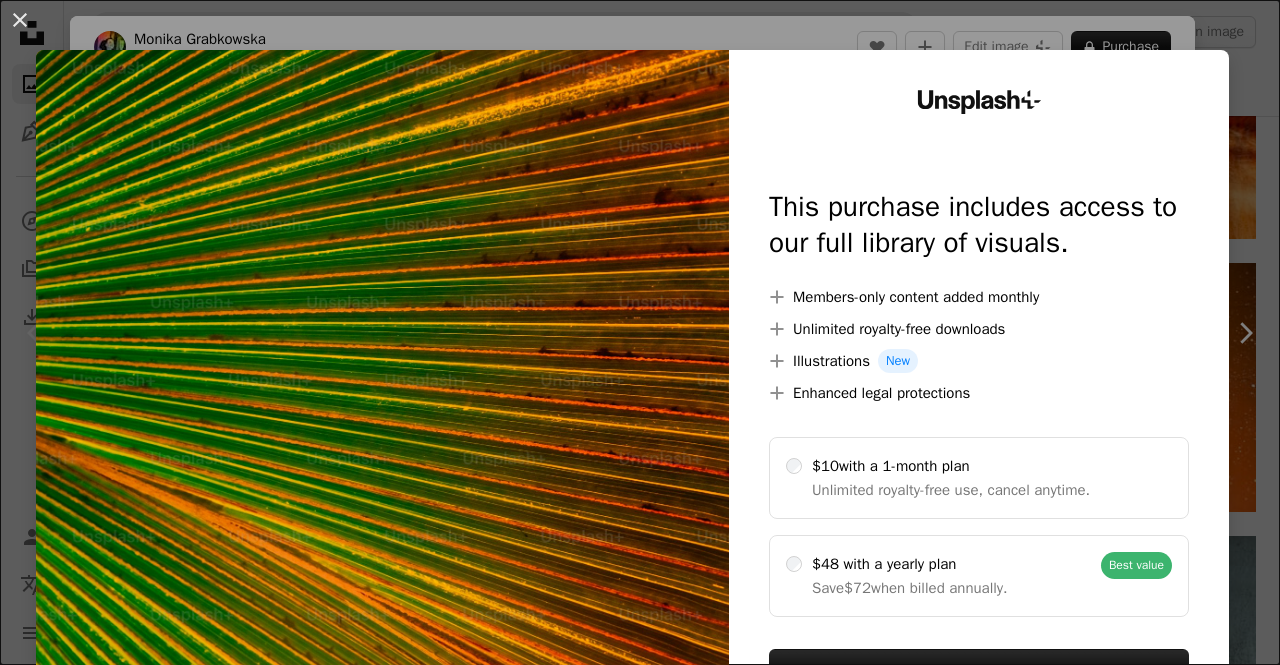 scroll, scrollTop: 866, scrollLeft: 0, axis: vertical 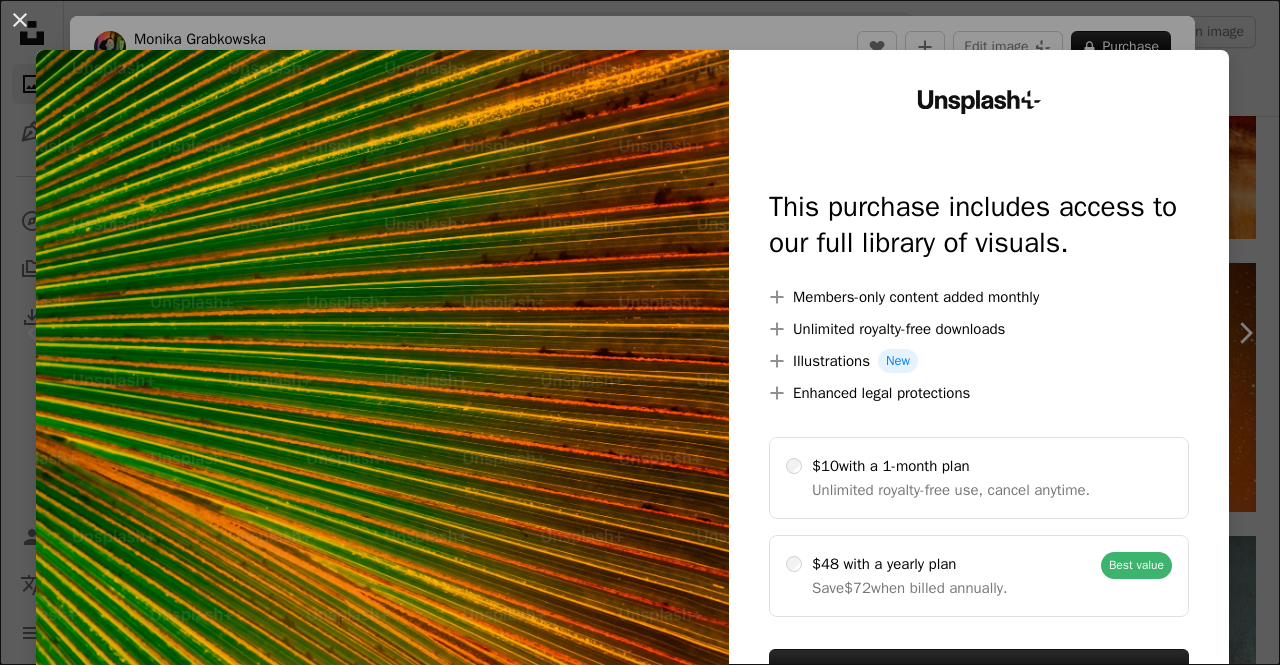 click on "Unsplash+ This purchase includes access to our full library of visuals. A plus sign Members-only content added monthly A plus sign Unlimited royalty-free downloads A plus sign Illustrations  New A plus sign Enhanced legal protections $10  with a 1-month plan Unlimited royalty-free use, cancel anytime. $48   with a yearly plan Save  $72  when billed annually. Best value Continue with purchase Taxes where applicable. Renews automatically. Cancel anytime." at bounding box center [979, 407] 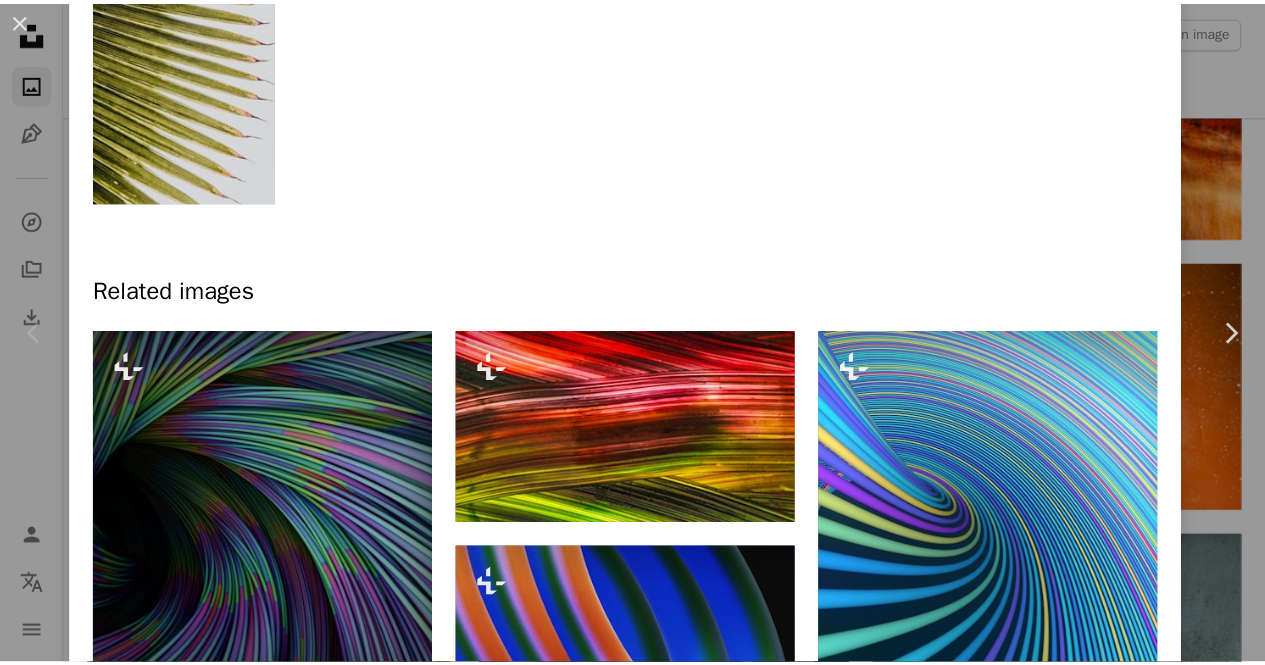 scroll, scrollTop: 1106, scrollLeft: 0, axis: vertical 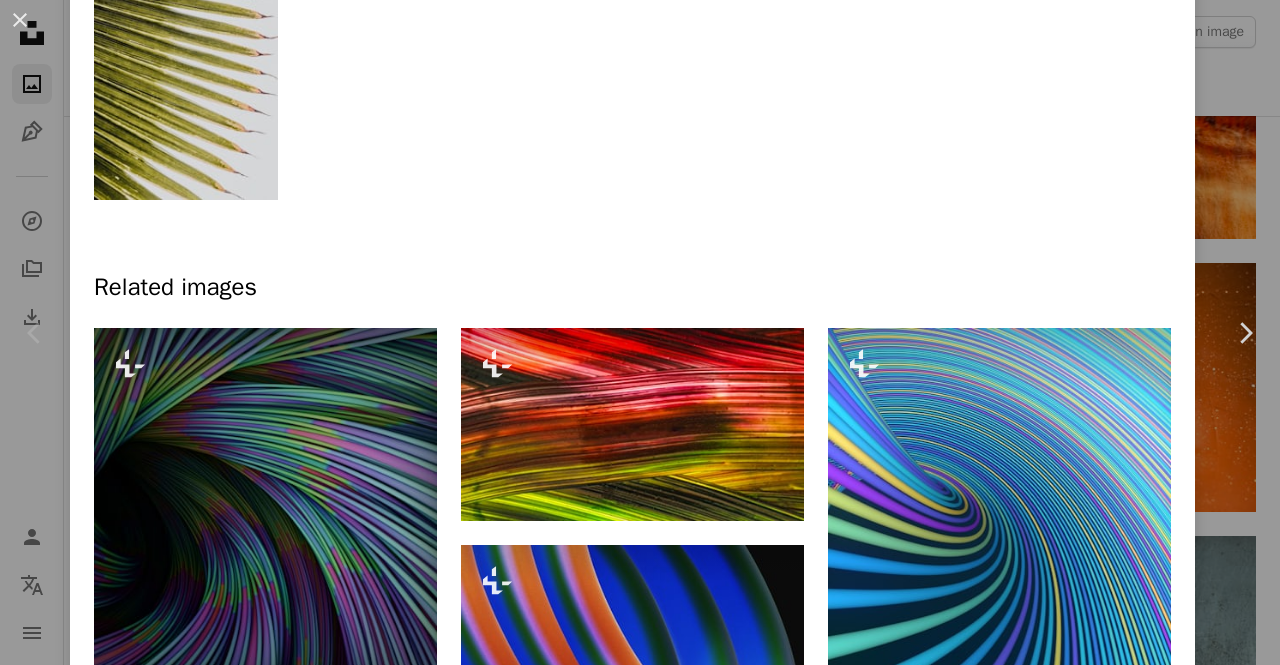 click on "An X shape Chevron left Chevron right [FIRST] [LAST] For  Unsplash+ A heart A plus sign Edit image   Plus sign for Unsplash+ A lock   Purchase Zoom in Featured in Photos ,  Nature ,  Textures A forward-right arrow Share More Actions Calendar outlined Published  2 weeks ago Camera NIKON CORPORATION, NIKON Z 7 Safety Licensed under the  Unsplash+ License wallpaper texture natural pattern nature background outdoors up close Free pictures From this series Plus sign for Unsplash+ Related images Plus sign for Unsplash+ A heart A plus sign [FIRST] [LAST] For  Unsplash+ A lock   Purchase Plus sign for Unsplash+ A heart A plus sign [FIRST] [LAST] For  Unsplash+ A lock   Purchase Plus sign for Unsplash+ A heart A plus sign [FIRST] [LAST] For  Unsplash+ A lock   Purchase Plus sign for Unsplash+ A heart A plus sign [FIRST] [LAST] For  Unsplash+ A lock   Purchase Plus sign for Unsplash+ A heart A plus sign [FIRST] [LAST] For  Unsplash+ A lock   Purchase Plus sign for Unsplash+ A heart A plus sign [FIRST] [LAST] For  Unsplash+ A lock   Purchase Plus sign for Unsplash+ A heart A plus sign [FIRST] [LAST]" at bounding box center (640, 332) 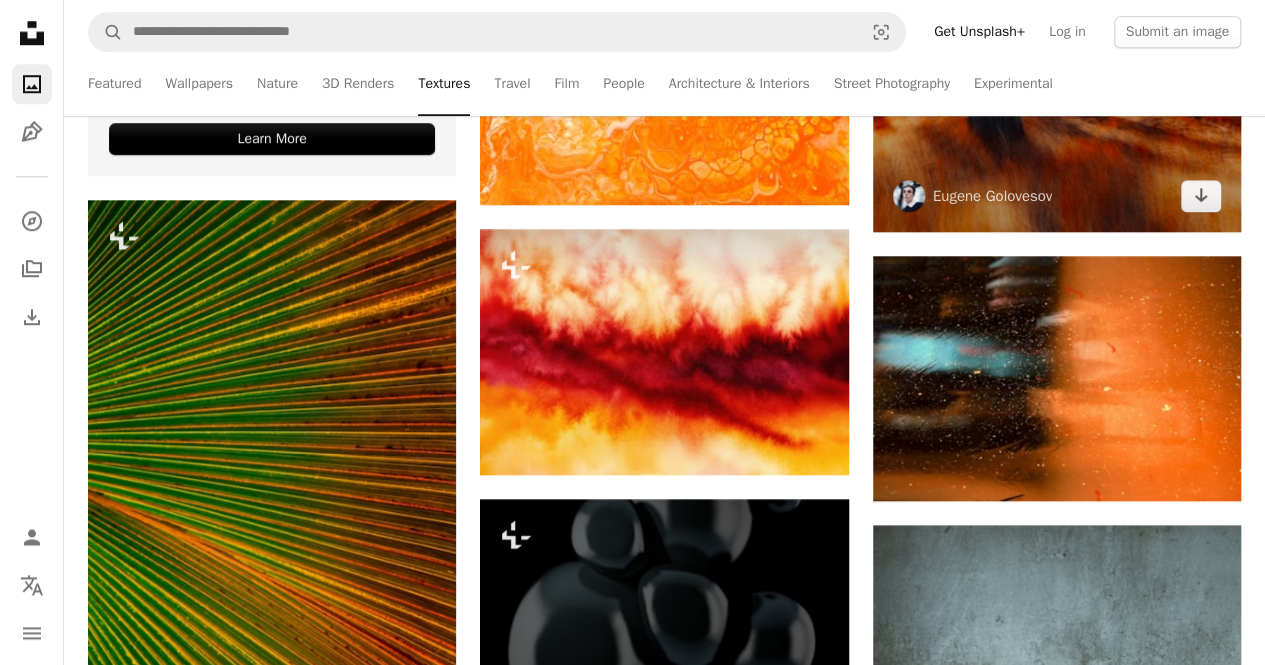 scroll, scrollTop: 0, scrollLeft: 0, axis: both 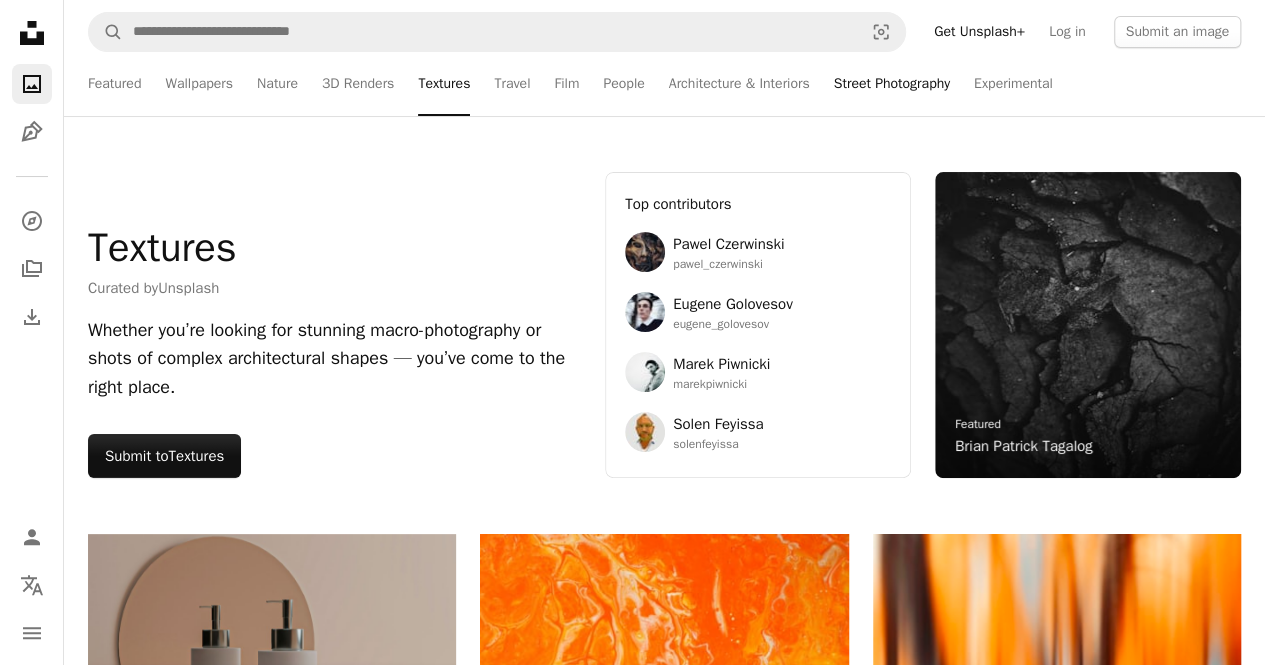 click on "Street Photography" at bounding box center (892, 84) 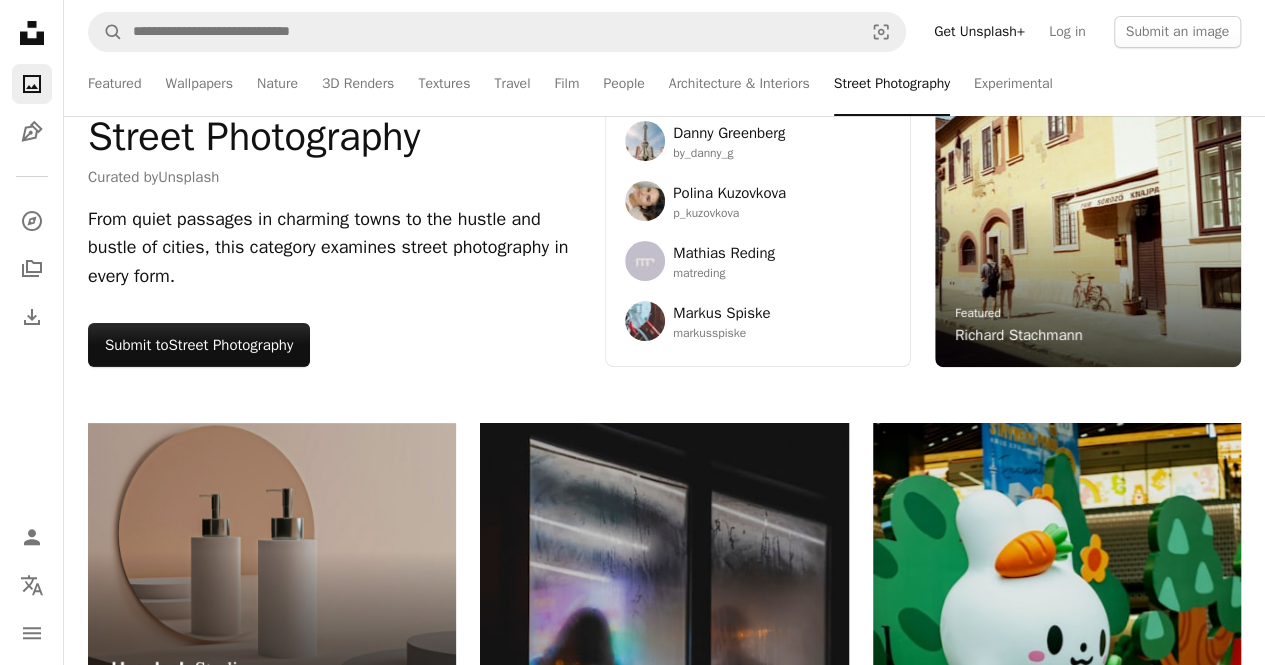 scroll, scrollTop: 0, scrollLeft: 0, axis: both 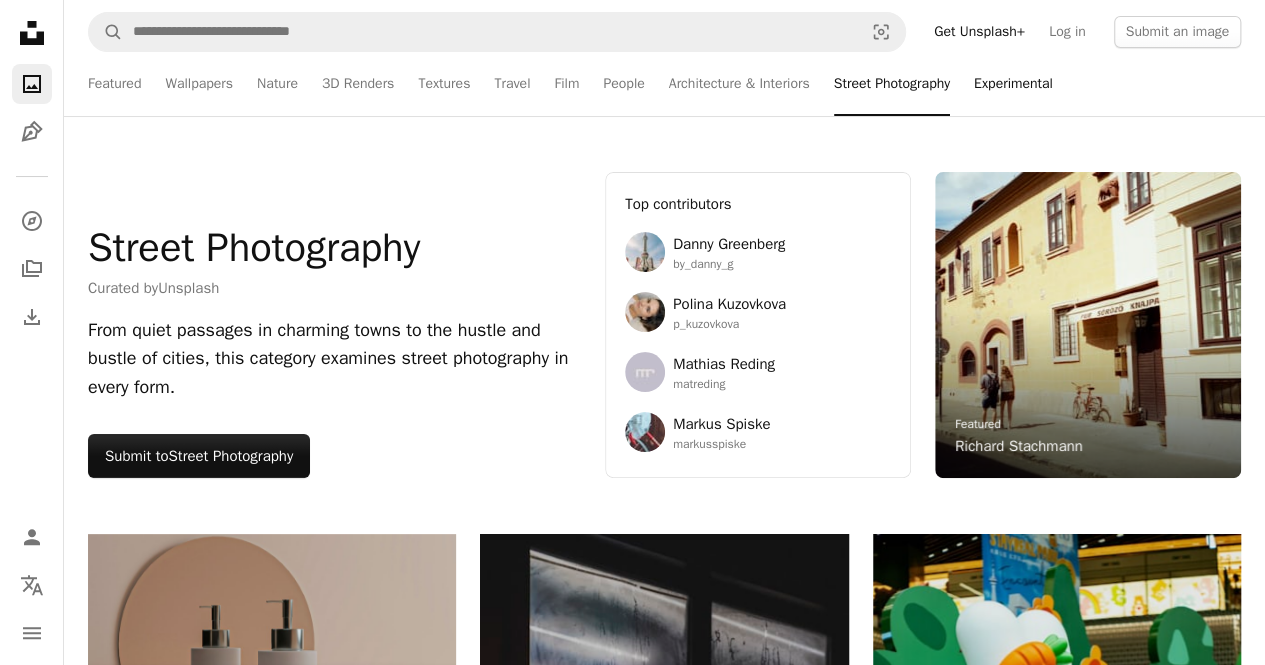 click on "Experimental" at bounding box center [1013, 84] 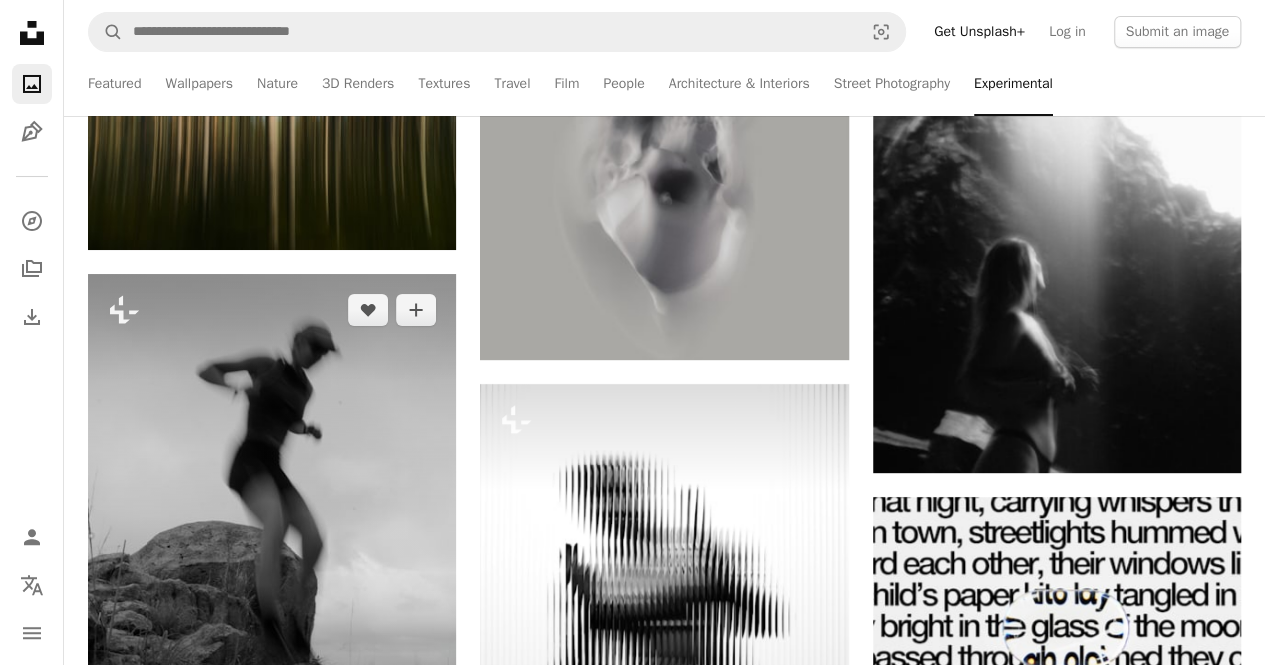 scroll, scrollTop: 3728, scrollLeft: 0, axis: vertical 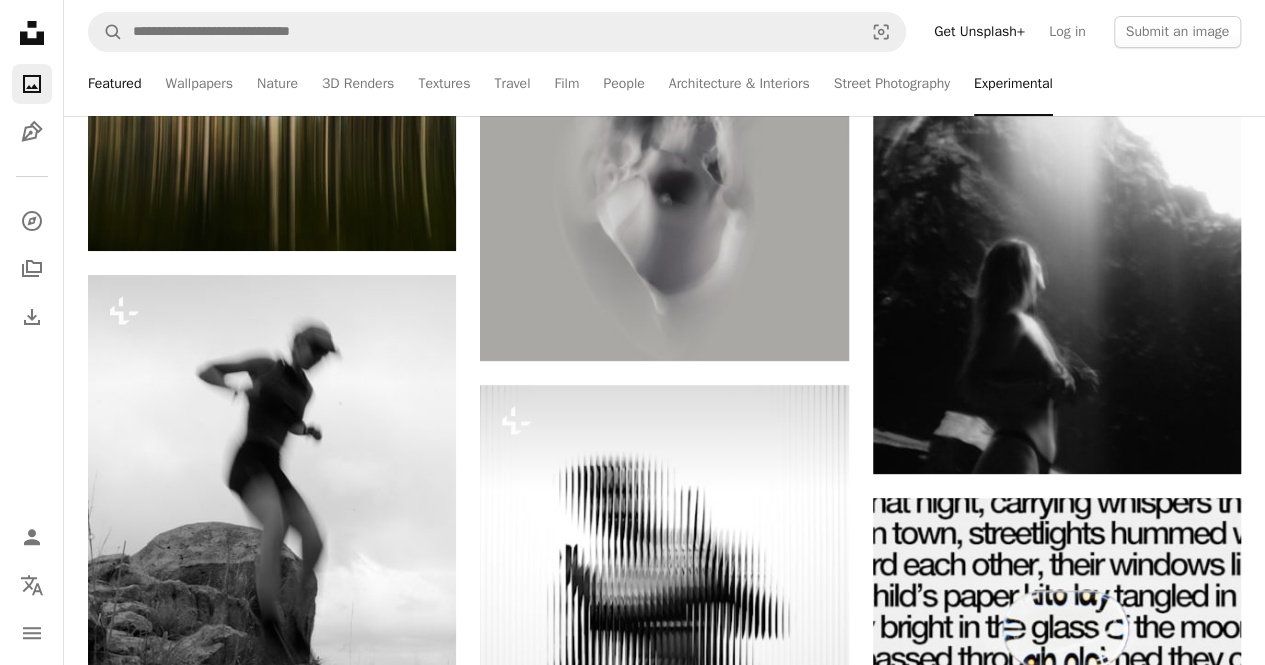click on "Featured" at bounding box center [114, 84] 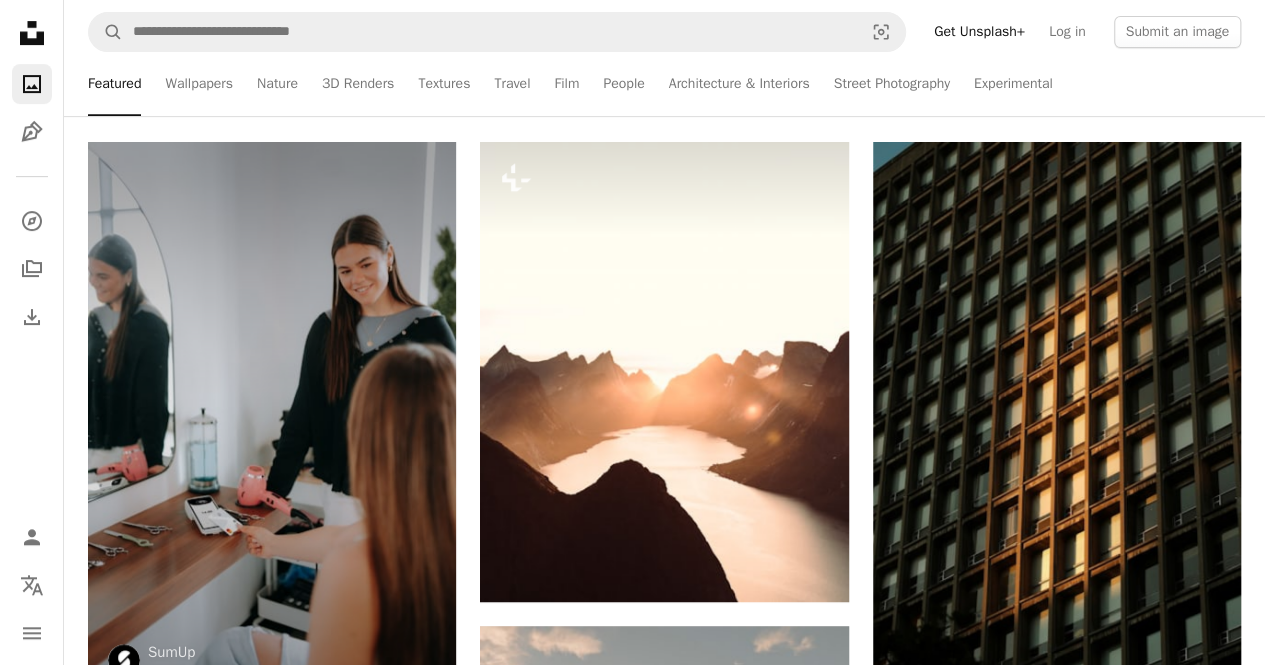 scroll, scrollTop: 0, scrollLeft: 0, axis: both 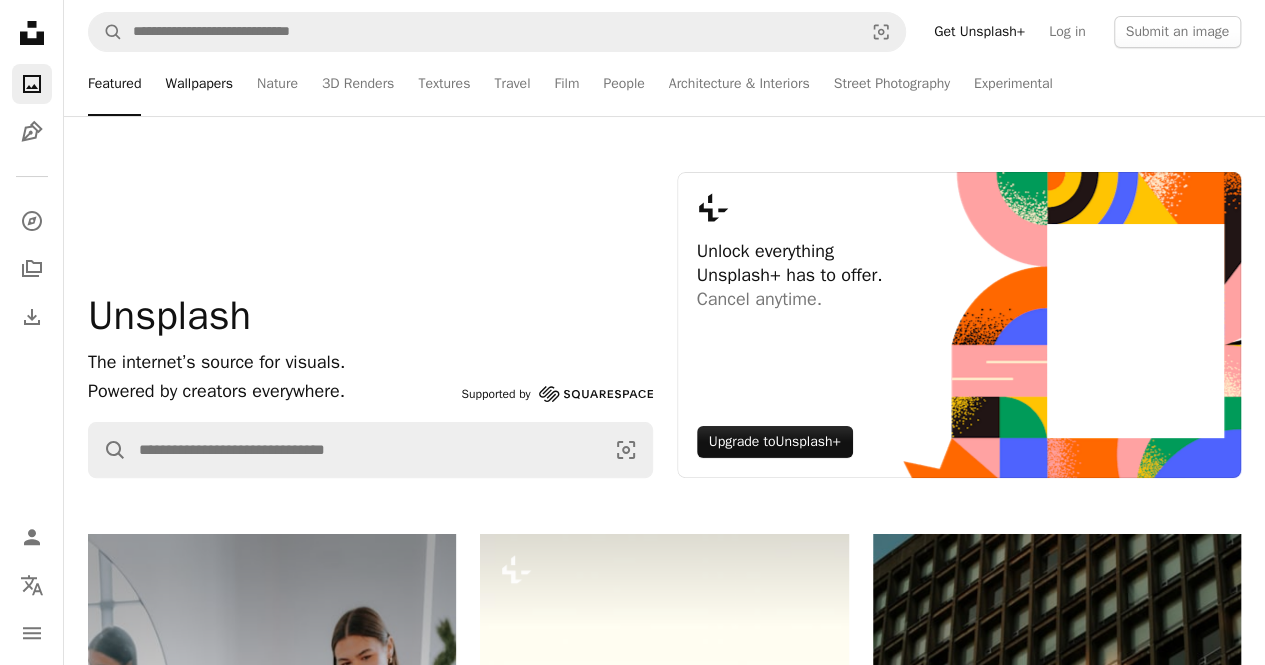 click on "Wallpapers" at bounding box center (199, 84) 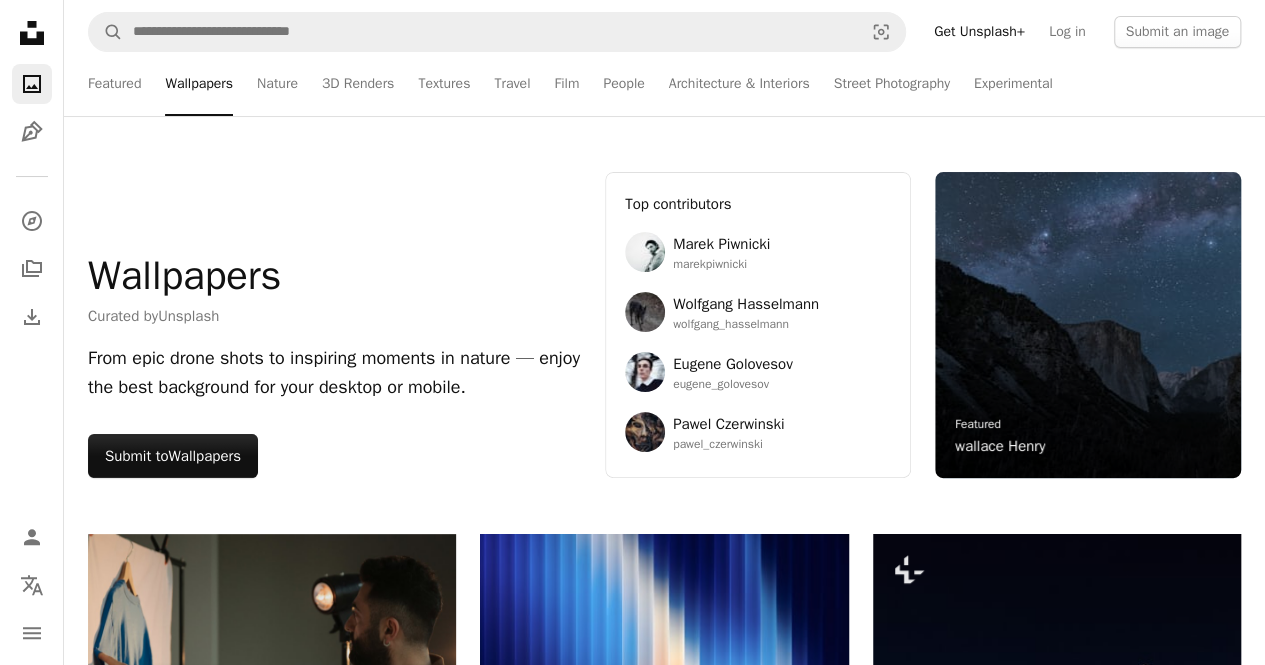 click on "Unsplash logo Unsplash Home" 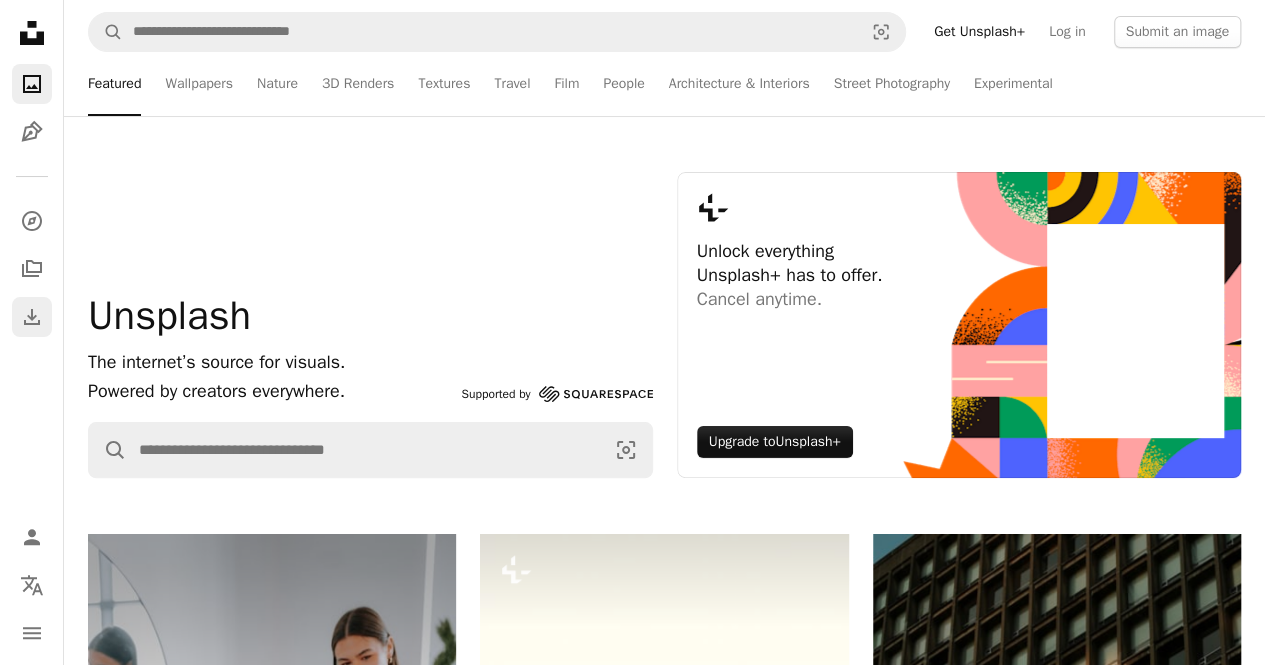 click on "Download" 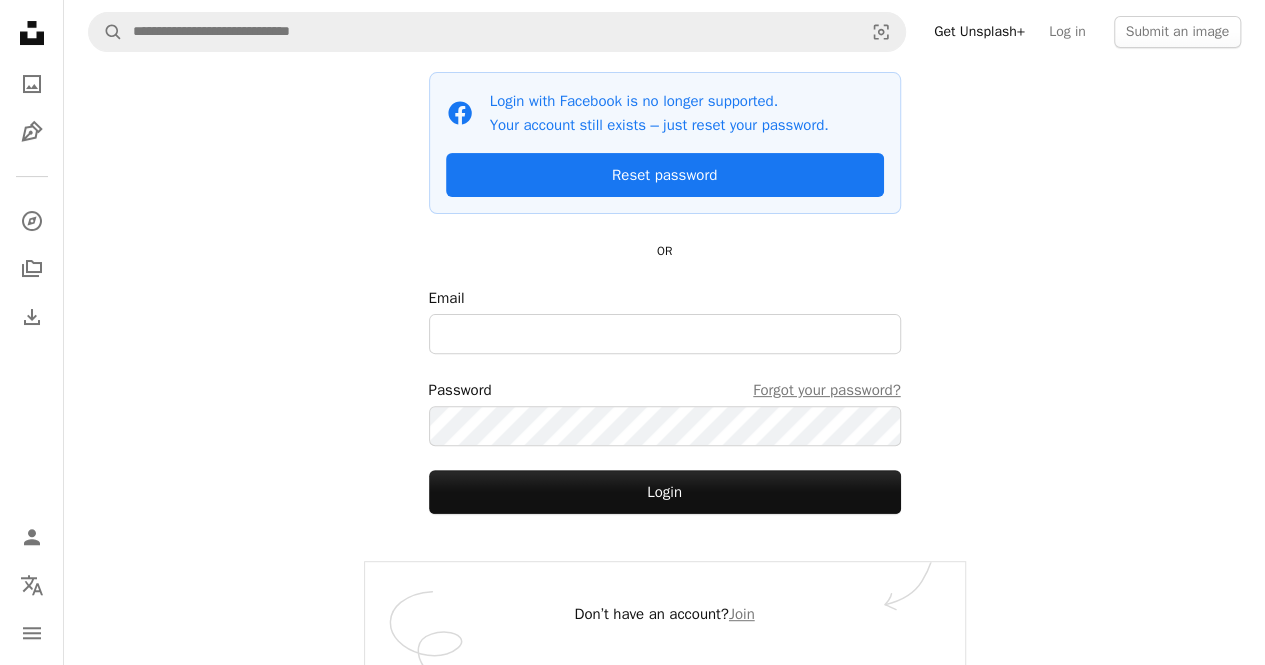 scroll, scrollTop: 0, scrollLeft: 0, axis: both 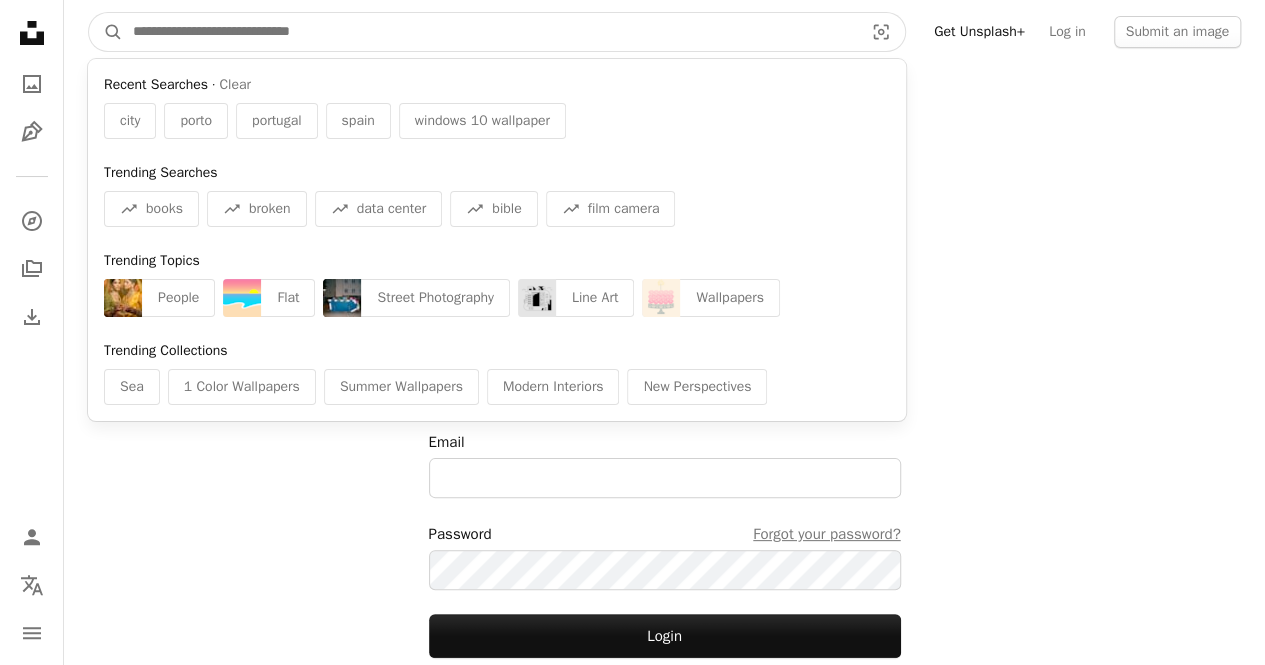 click at bounding box center [490, 32] 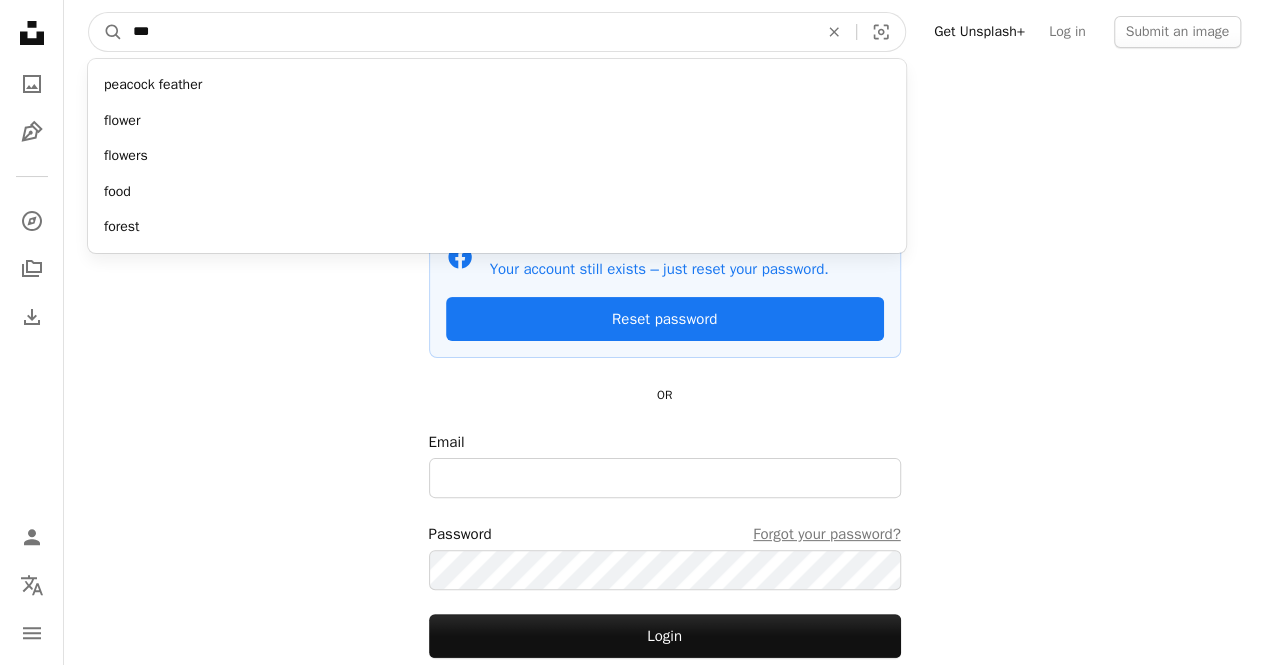 type on "****" 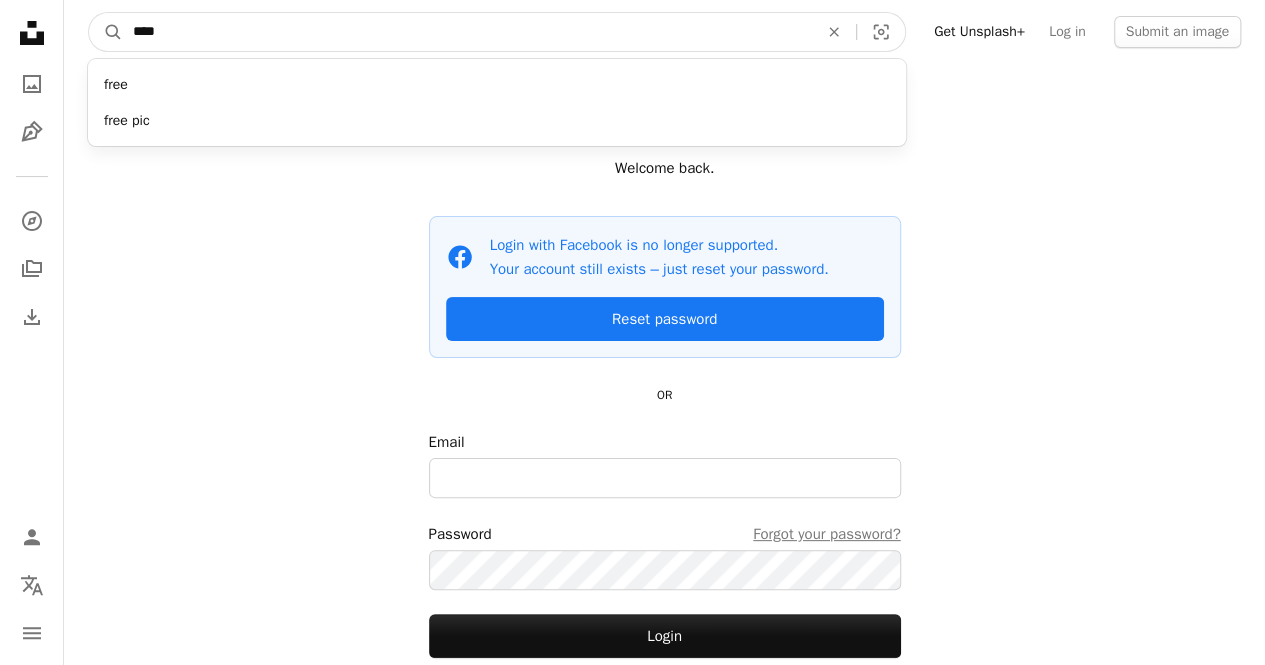 click on "A magnifying glass" at bounding box center (106, 32) 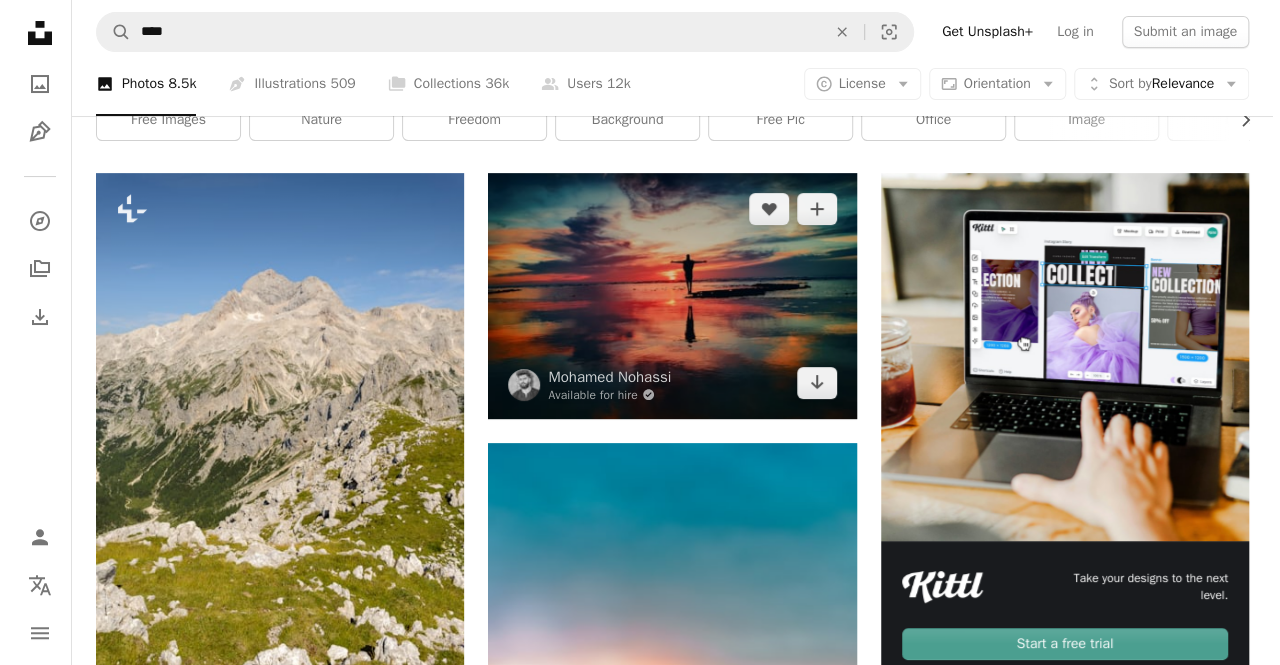 scroll, scrollTop: 0, scrollLeft: 0, axis: both 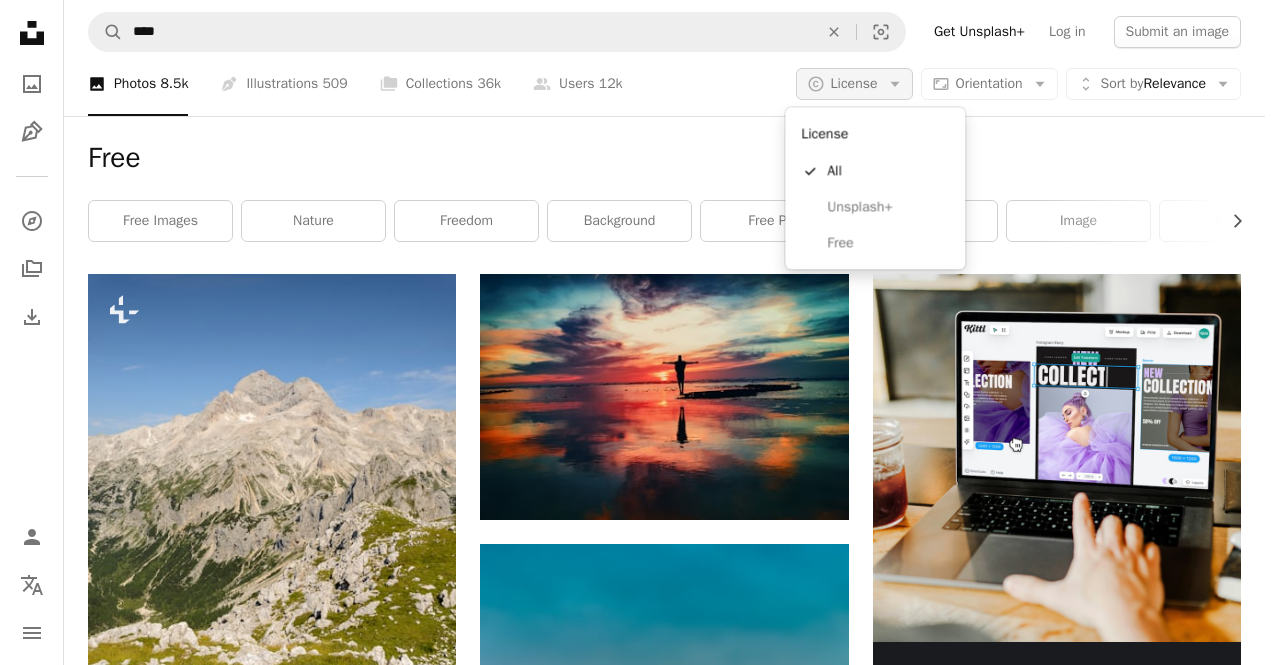 click on "License" at bounding box center [854, 83] 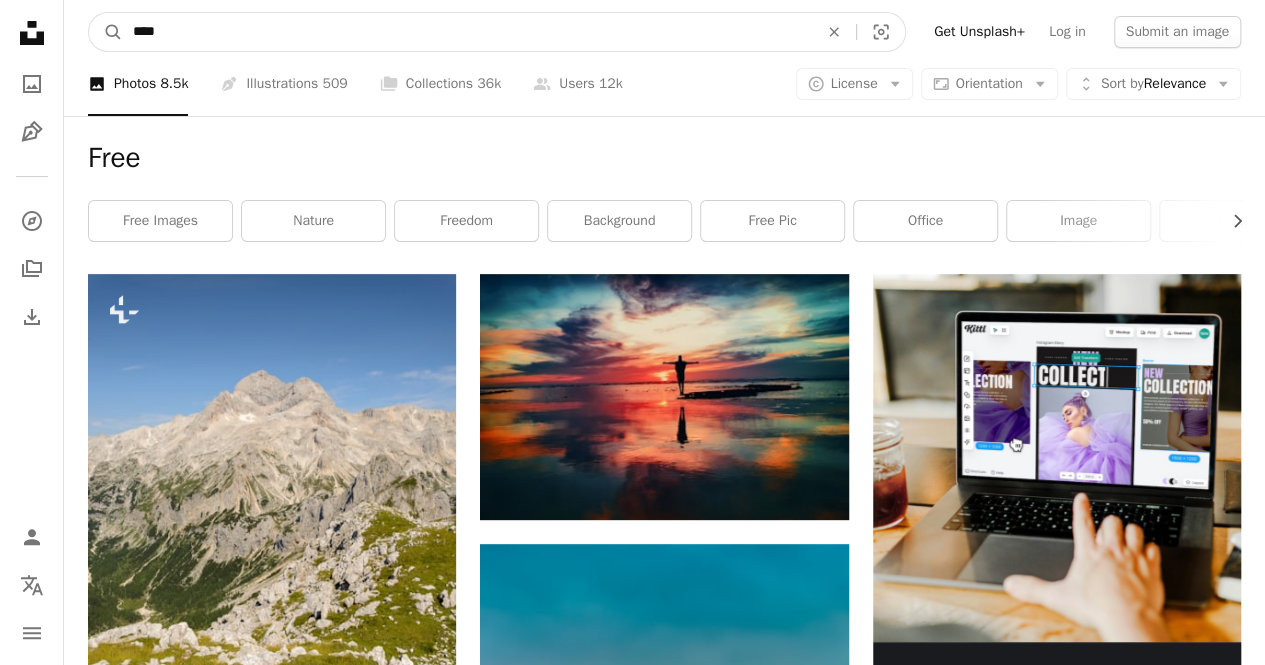 click on "****" at bounding box center (467, 32) 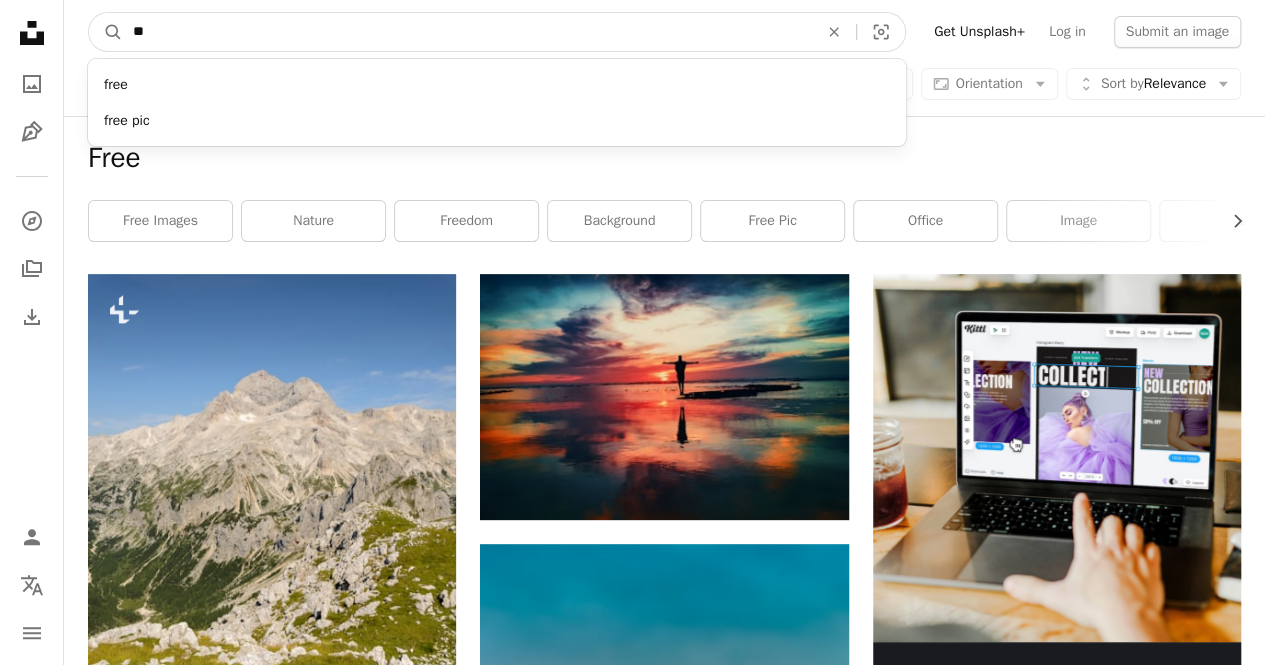 type on "*" 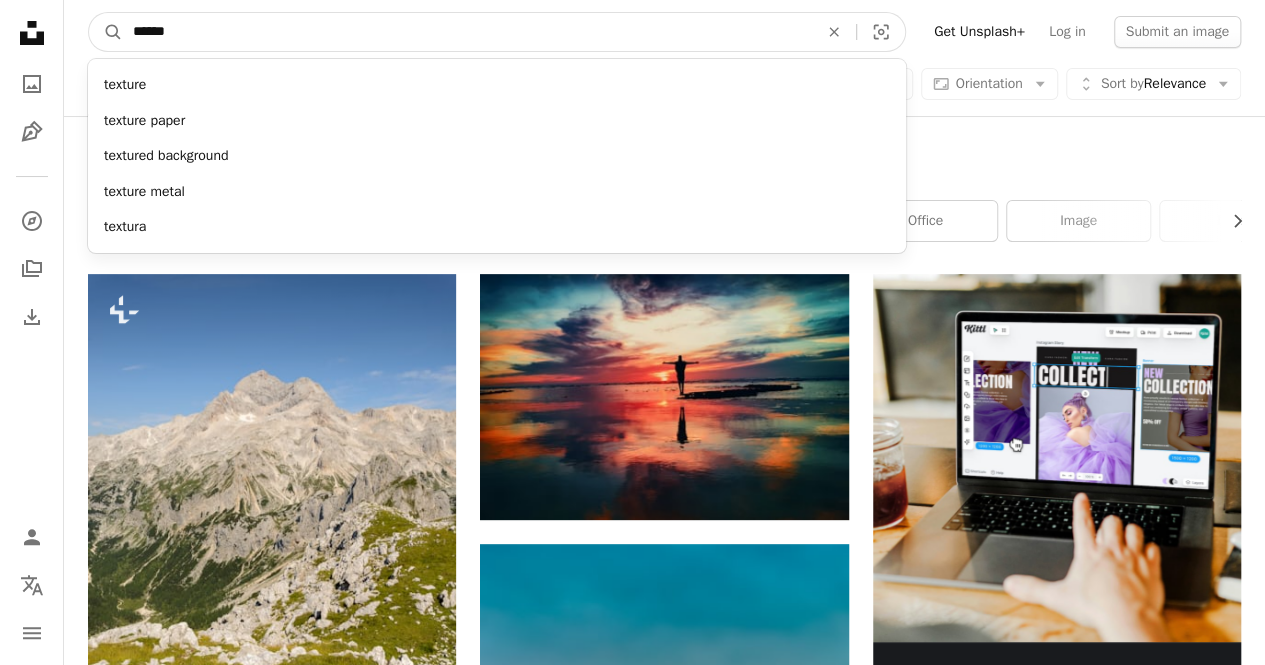 type on "*******" 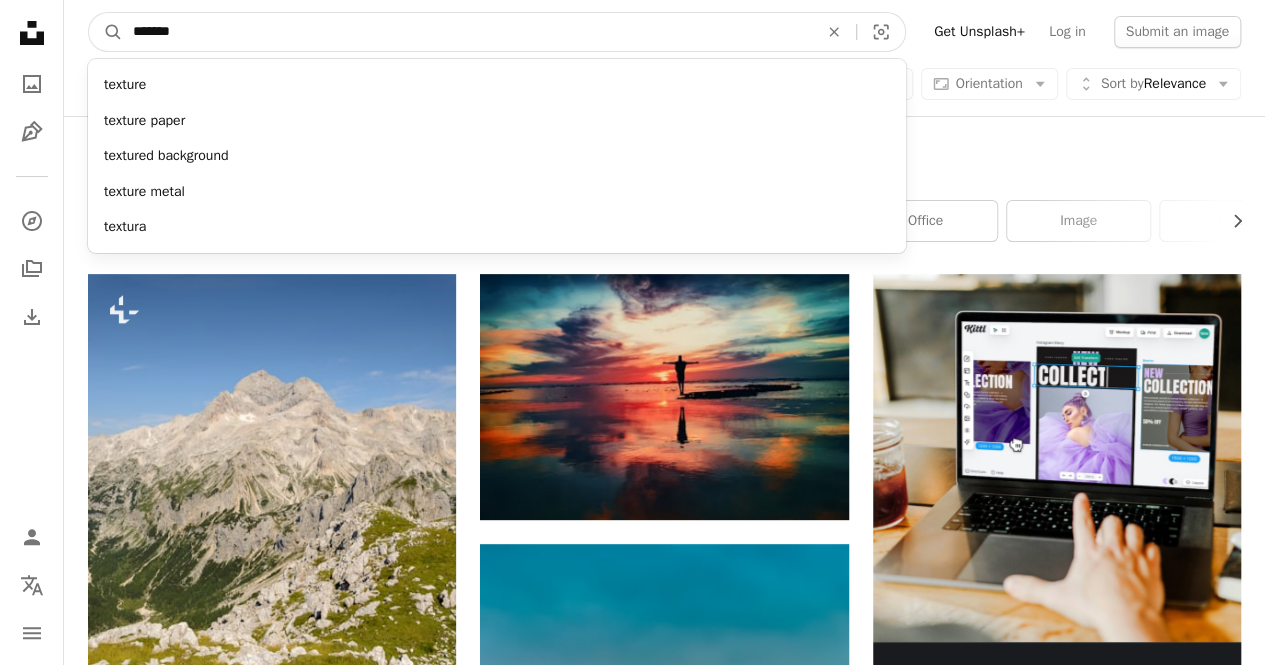 click on "A magnifying glass" at bounding box center [106, 32] 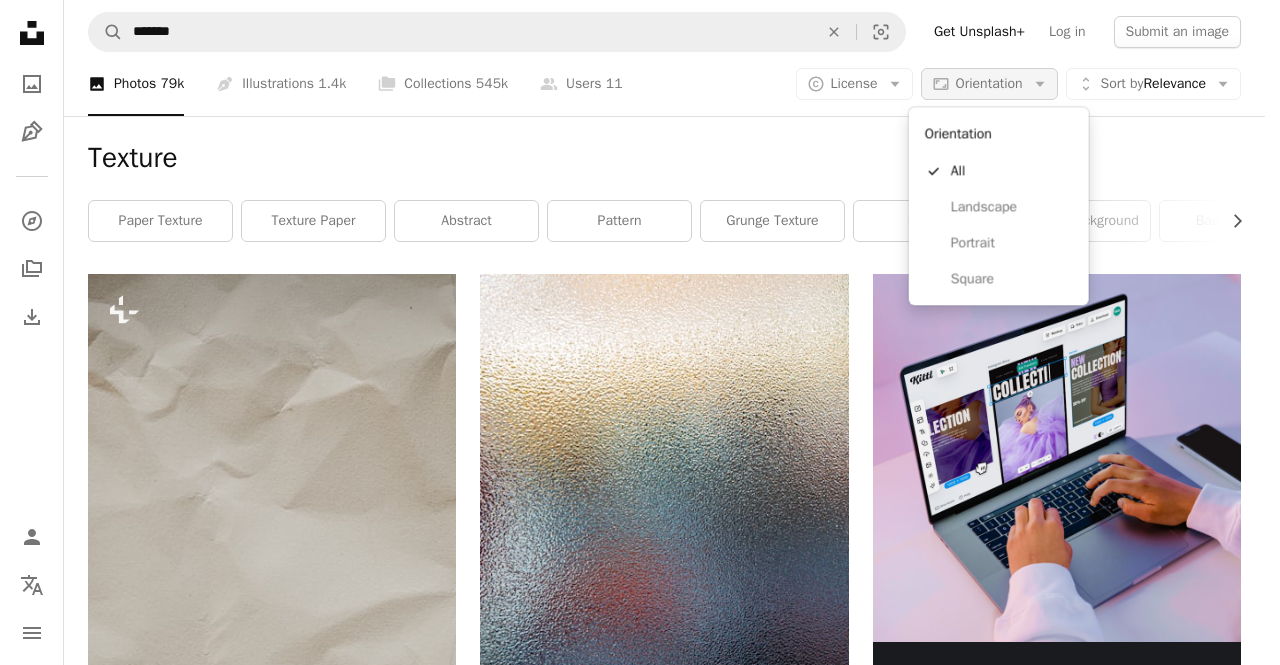 click on "Aspect ratio Orientation Arrow down" at bounding box center [989, 84] 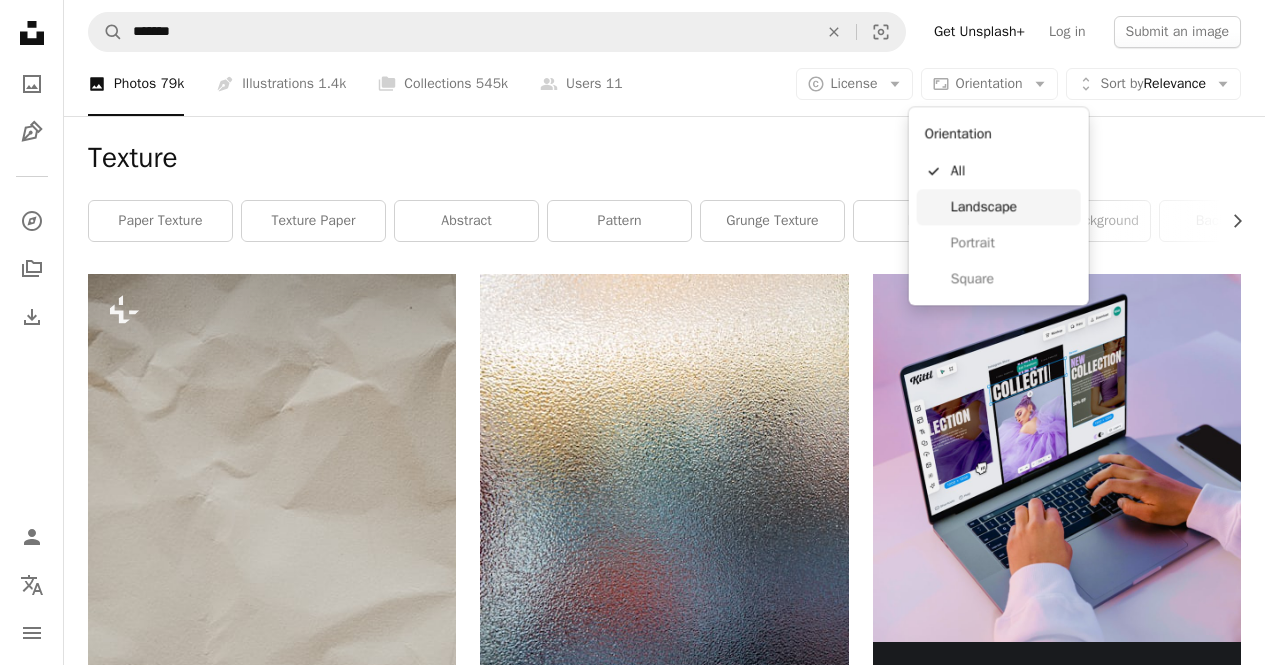 click on "Landscape" at bounding box center [999, 207] 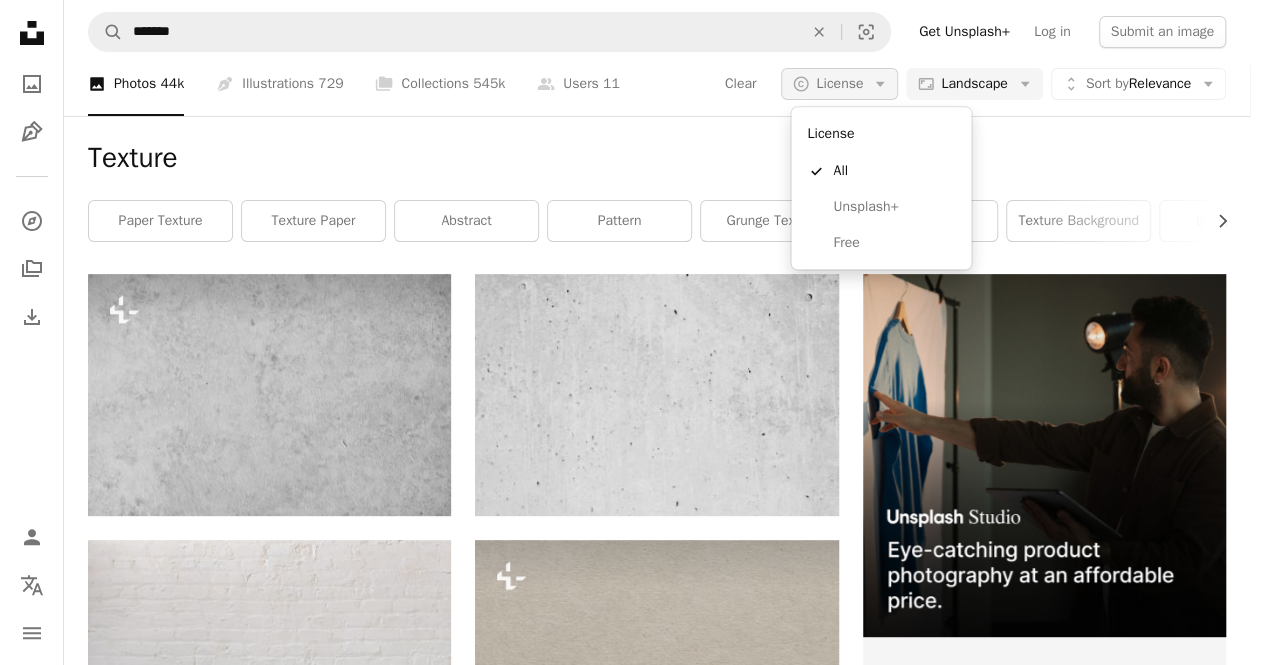 click on "License" at bounding box center [839, 83] 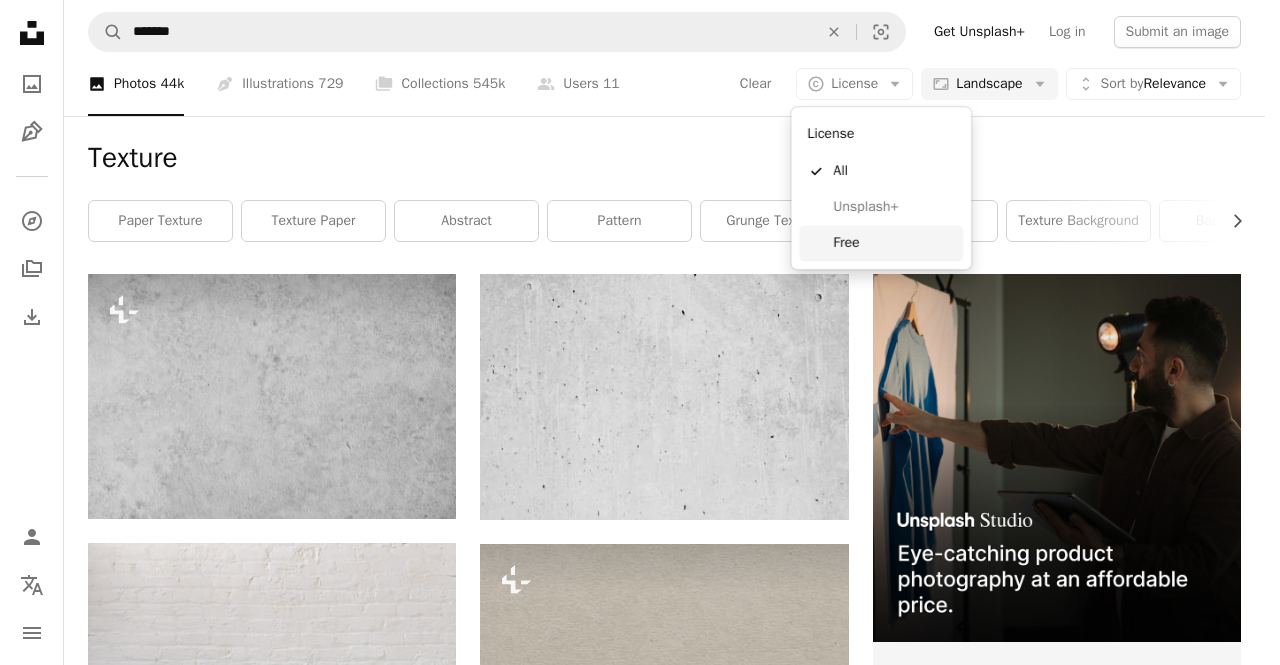 click on "Free" at bounding box center (881, 243) 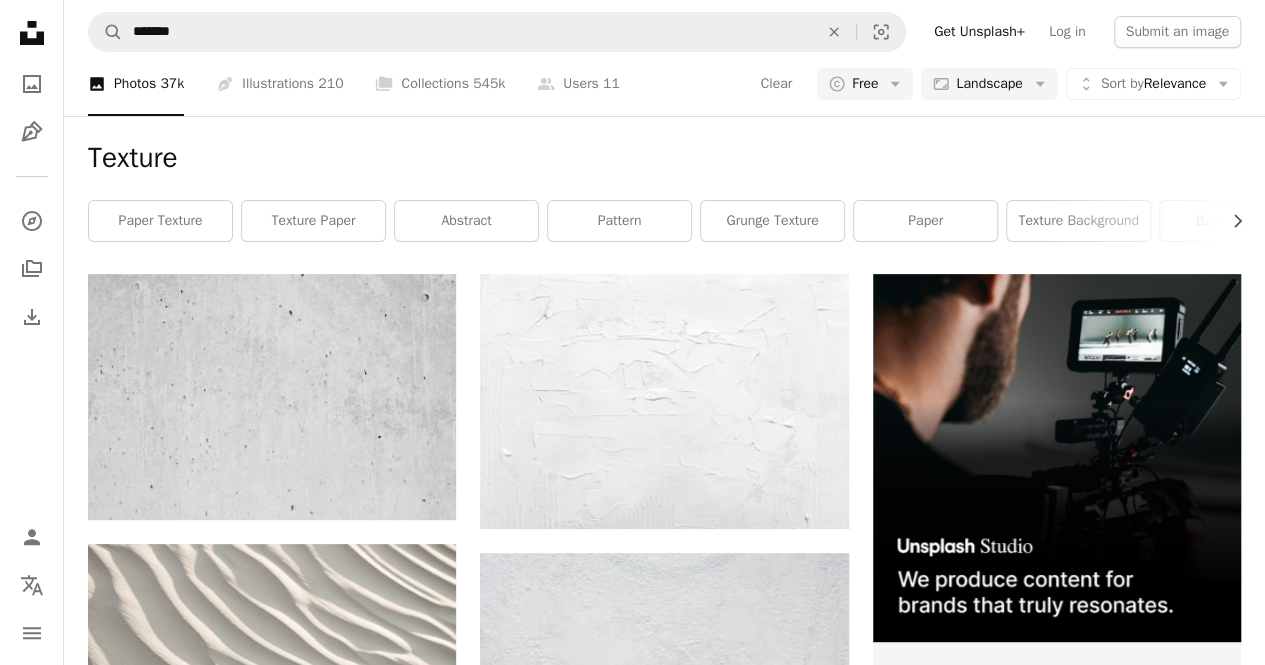 scroll, scrollTop: 2594, scrollLeft: 0, axis: vertical 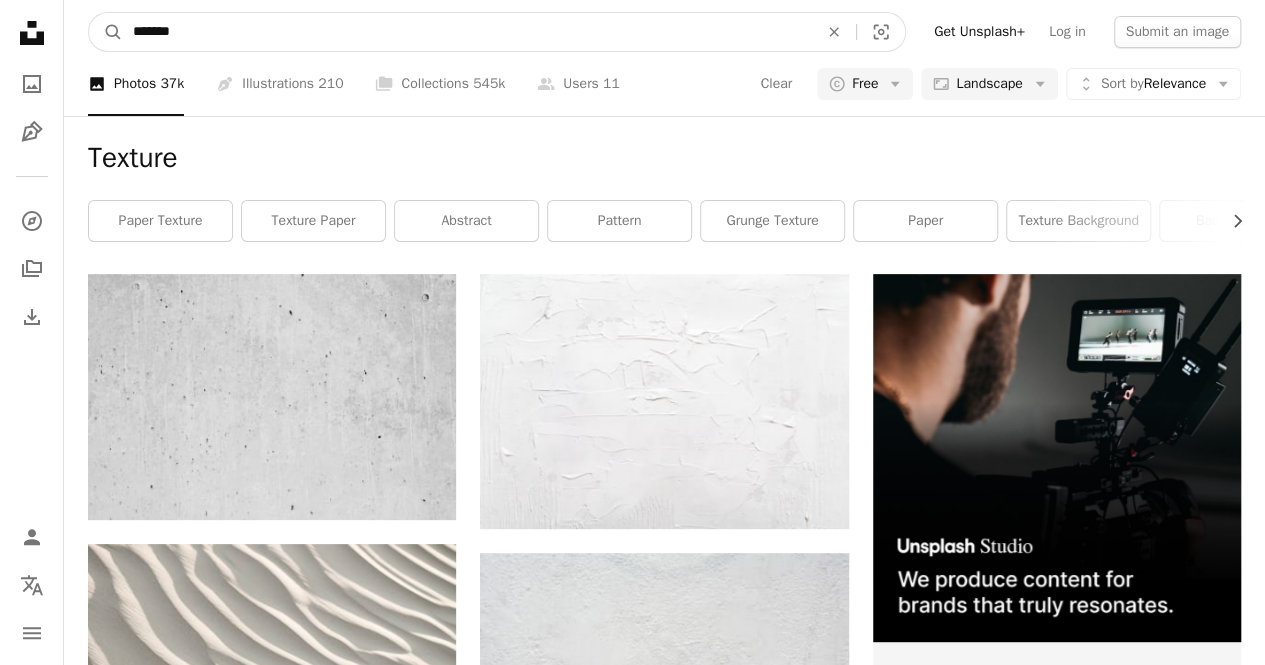 click on "*******" at bounding box center [467, 32] 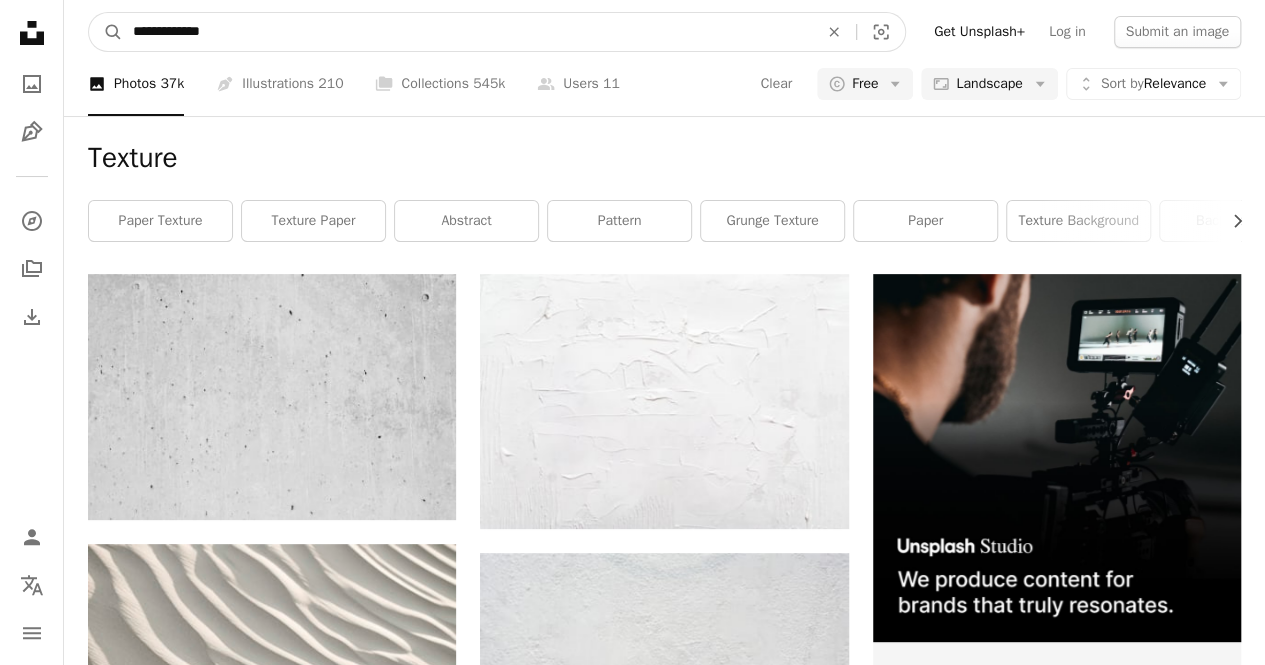 type on "**********" 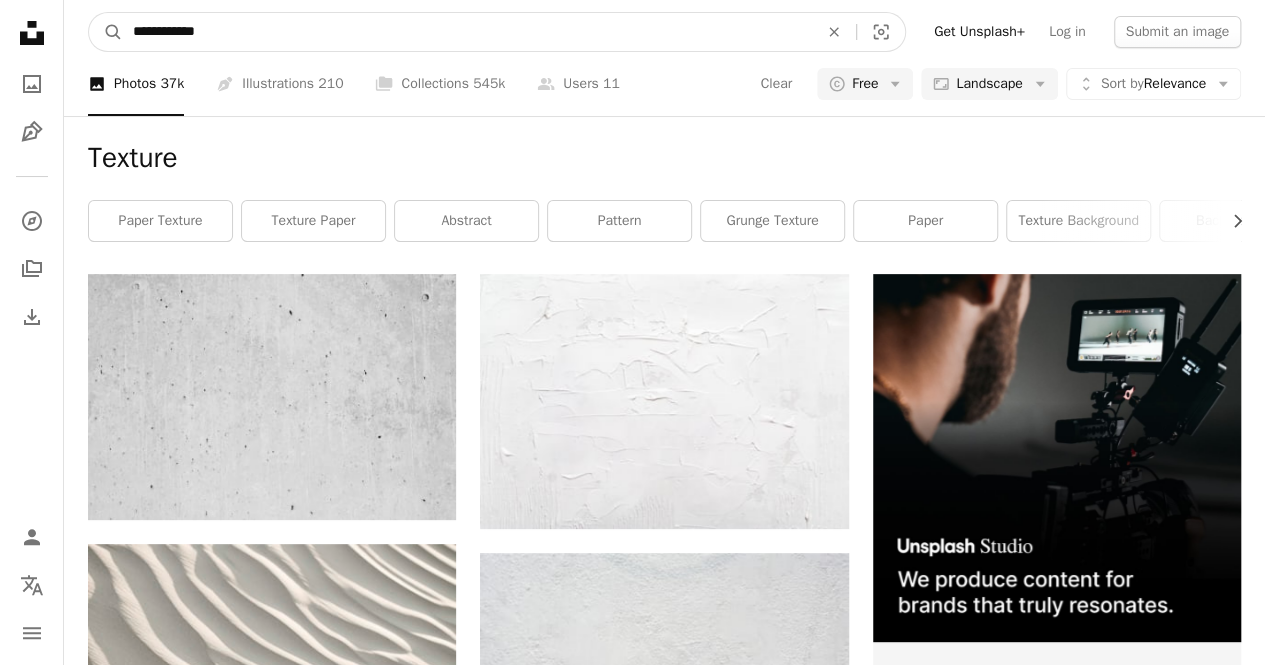 click on "A magnifying glass" at bounding box center (106, 32) 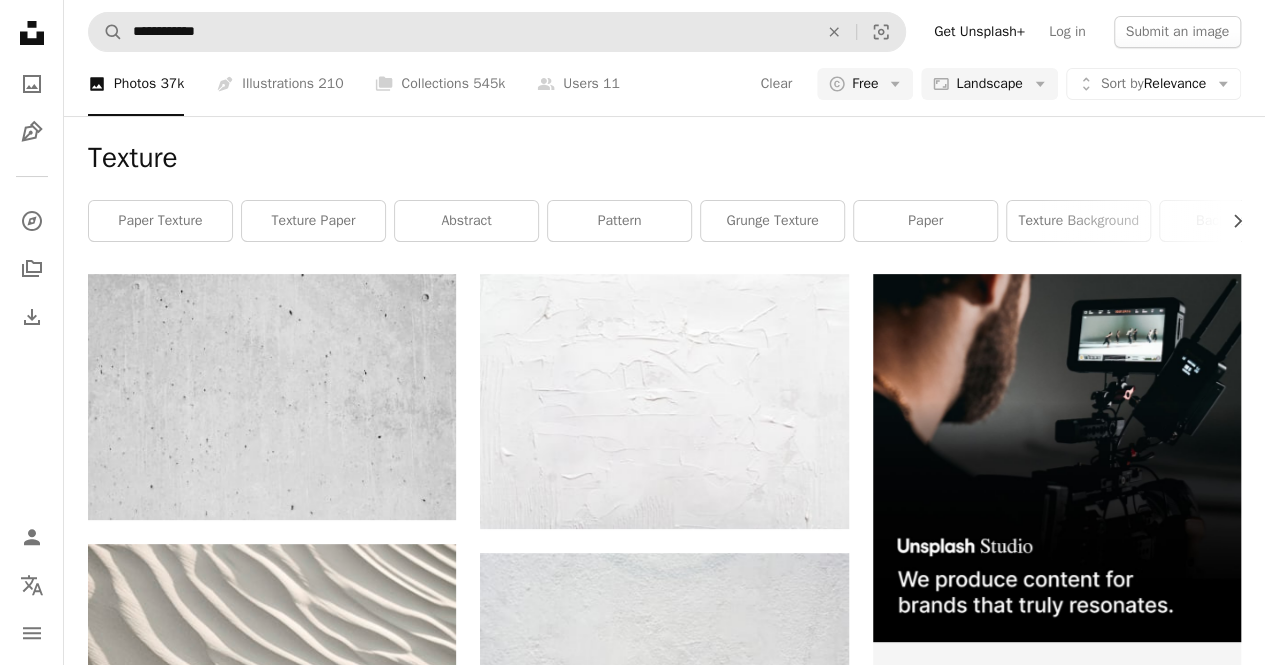 scroll, scrollTop: 0, scrollLeft: 0, axis: both 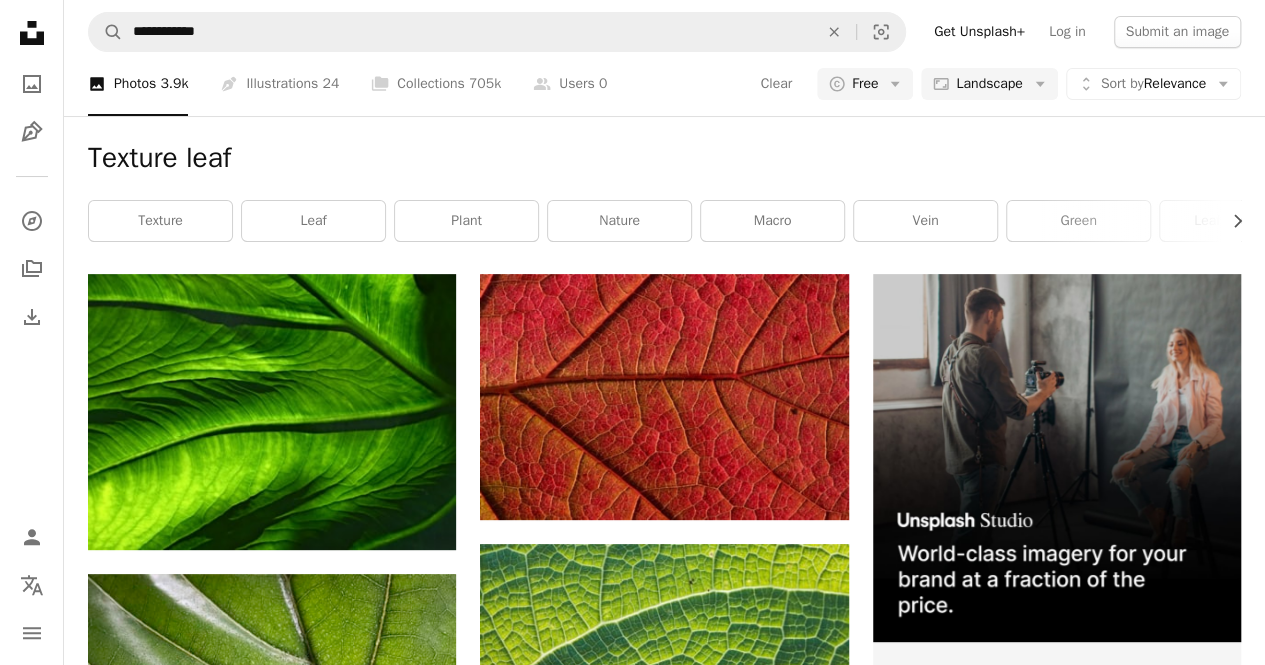 click on "Load more" at bounding box center [664, 3069] 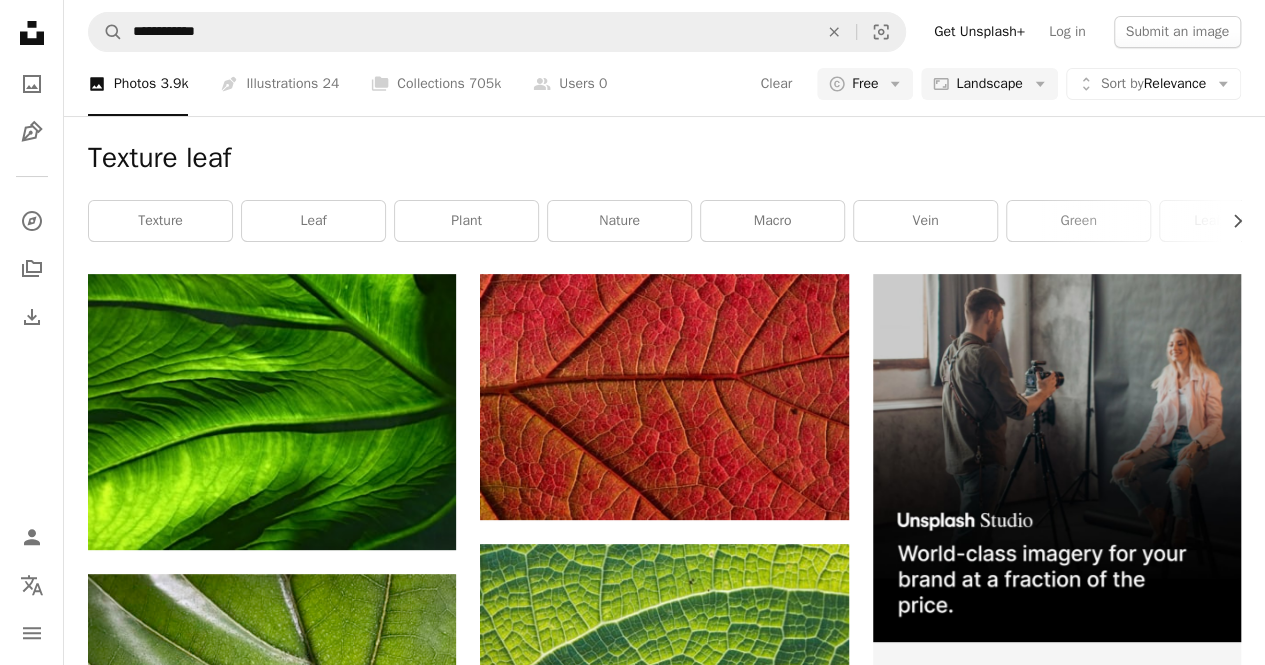 scroll, scrollTop: 27192, scrollLeft: 0, axis: vertical 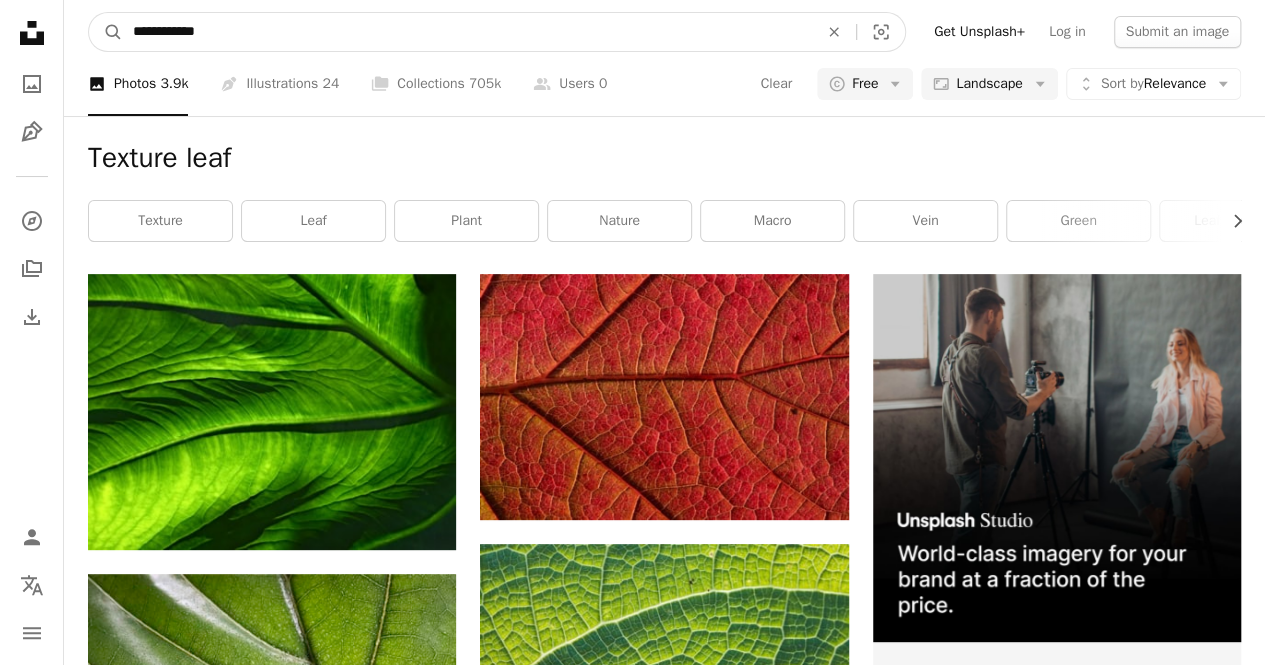 click on "**********" at bounding box center (467, 32) 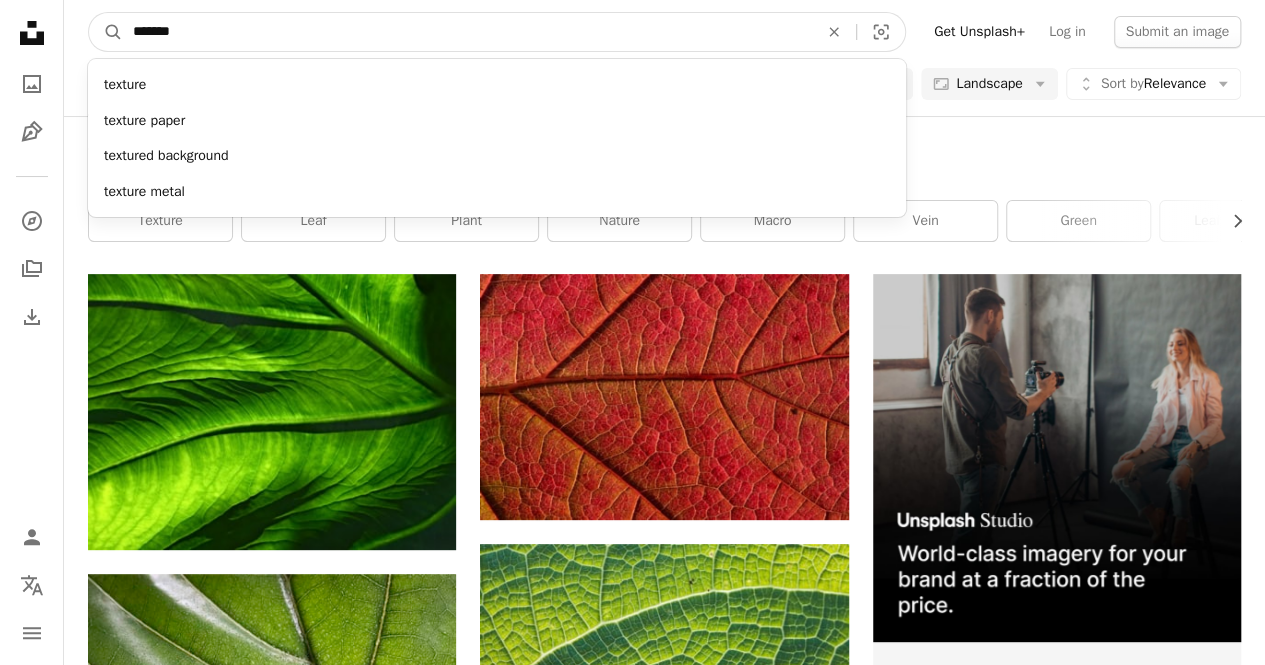 type on "*******" 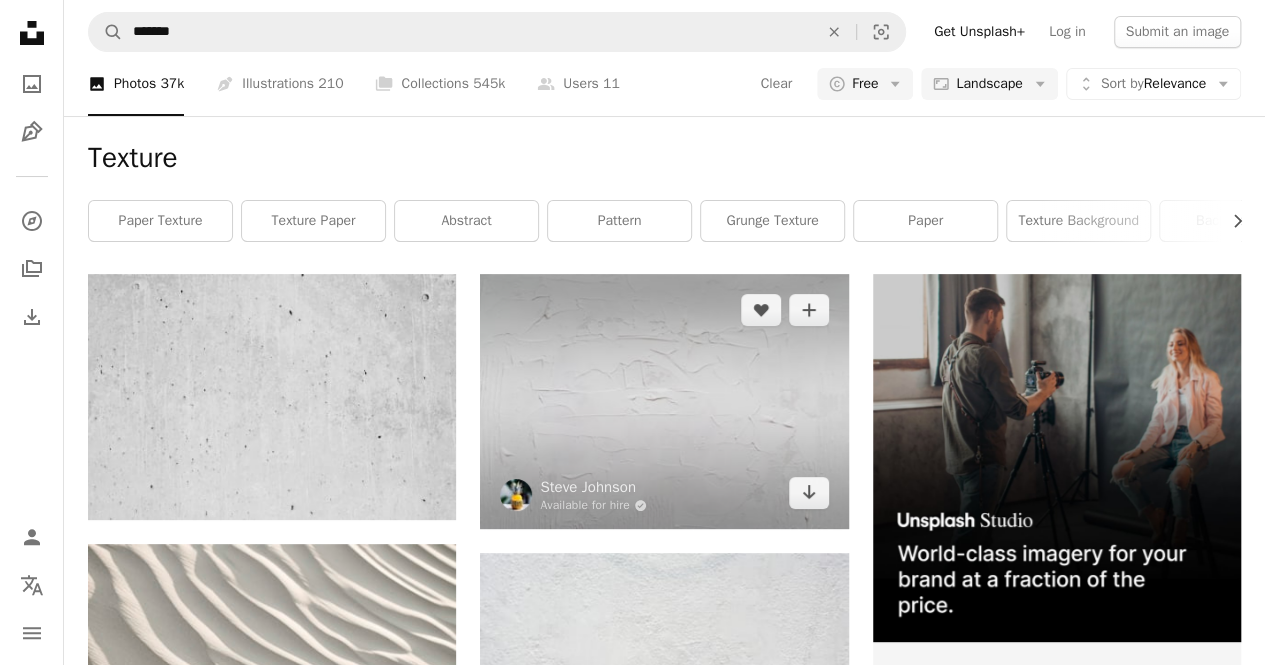 scroll, scrollTop: 0, scrollLeft: 0, axis: both 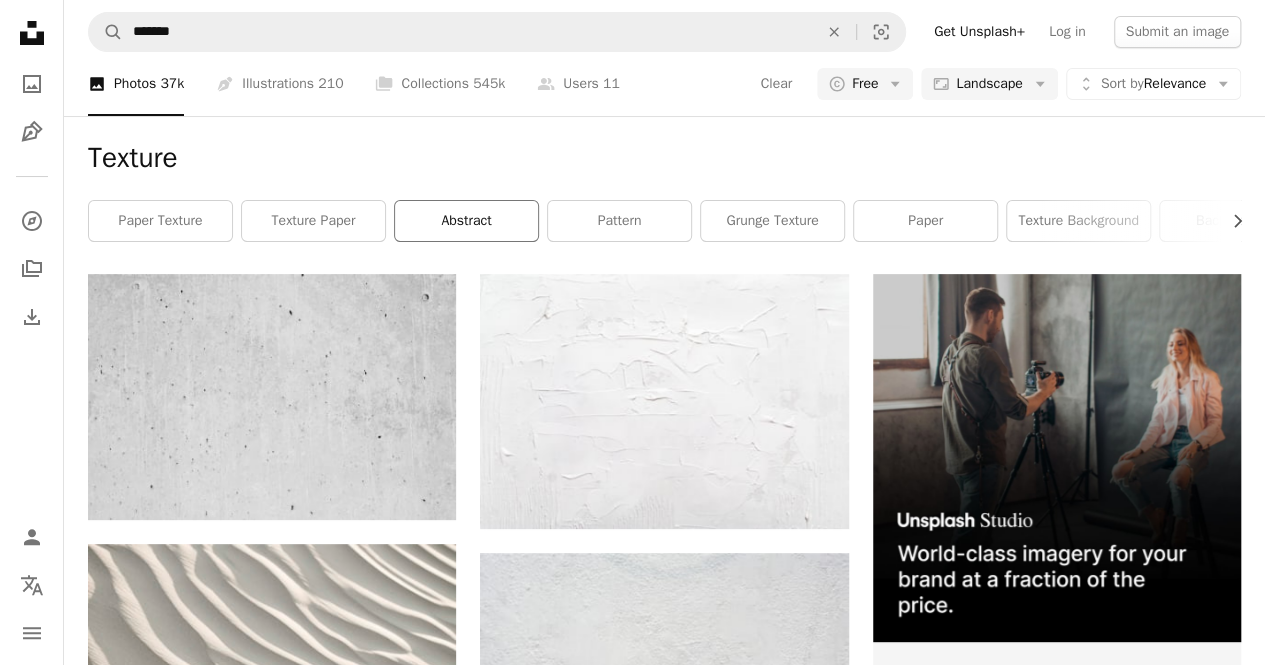 click on "abstract" at bounding box center (466, 221) 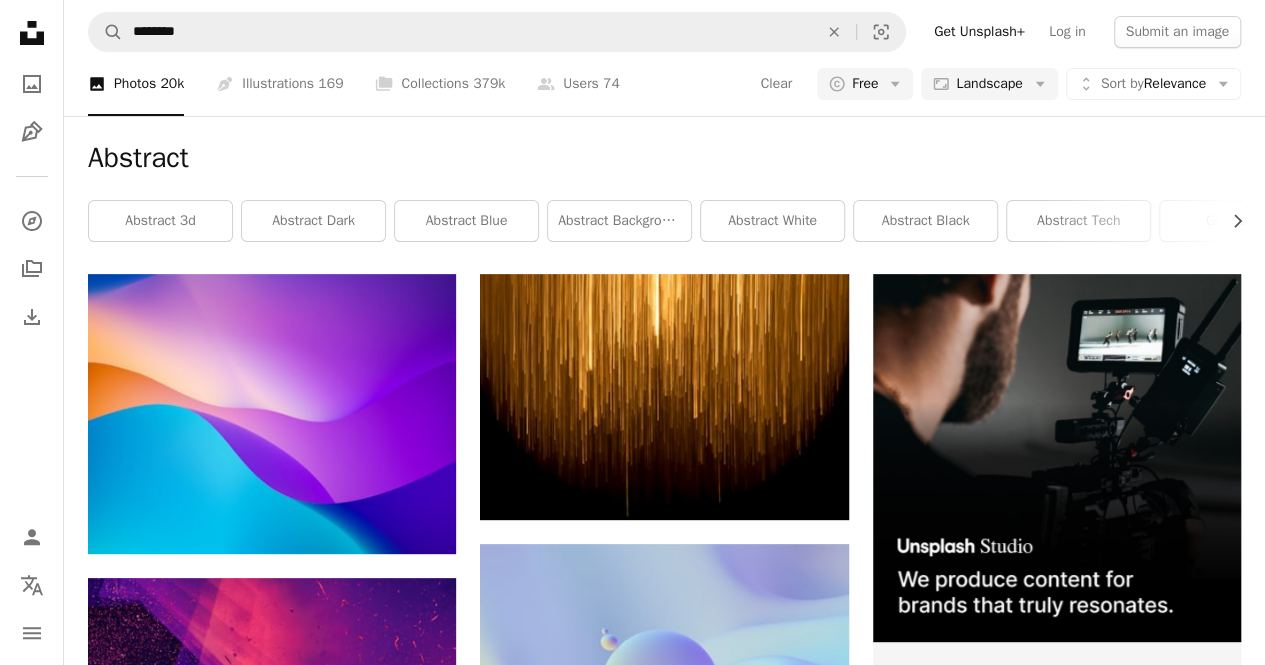 scroll, scrollTop: 0, scrollLeft: 0, axis: both 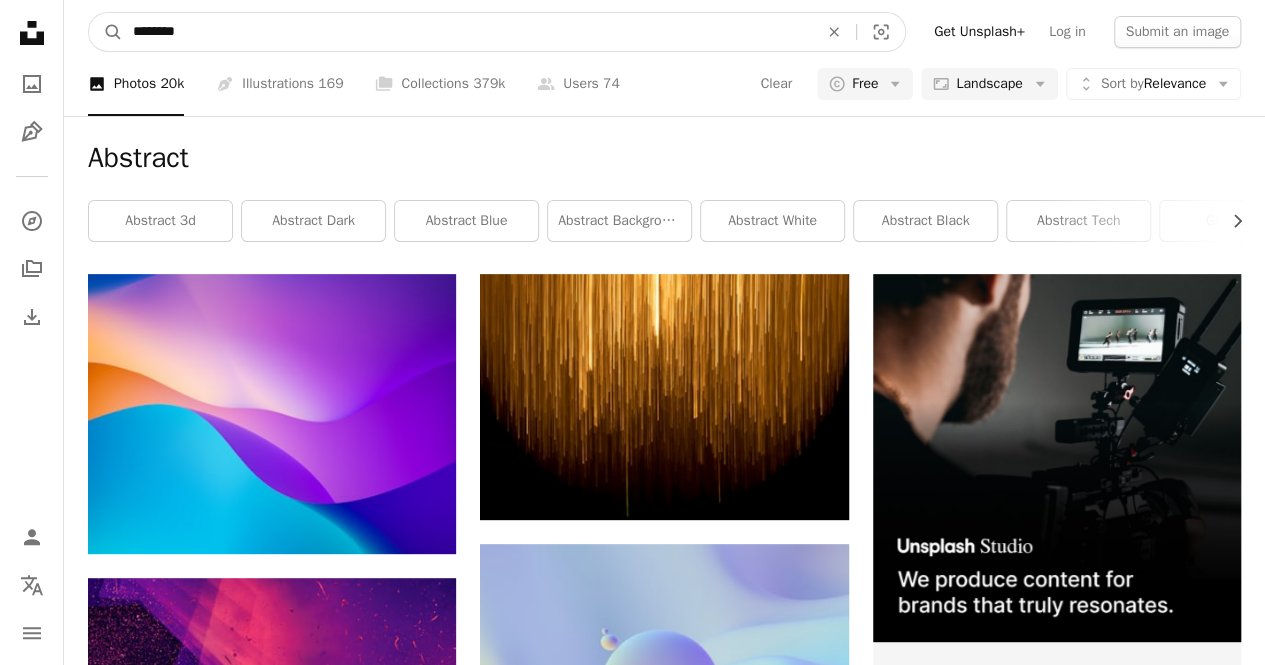 click on "********" at bounding box center [467, 32] 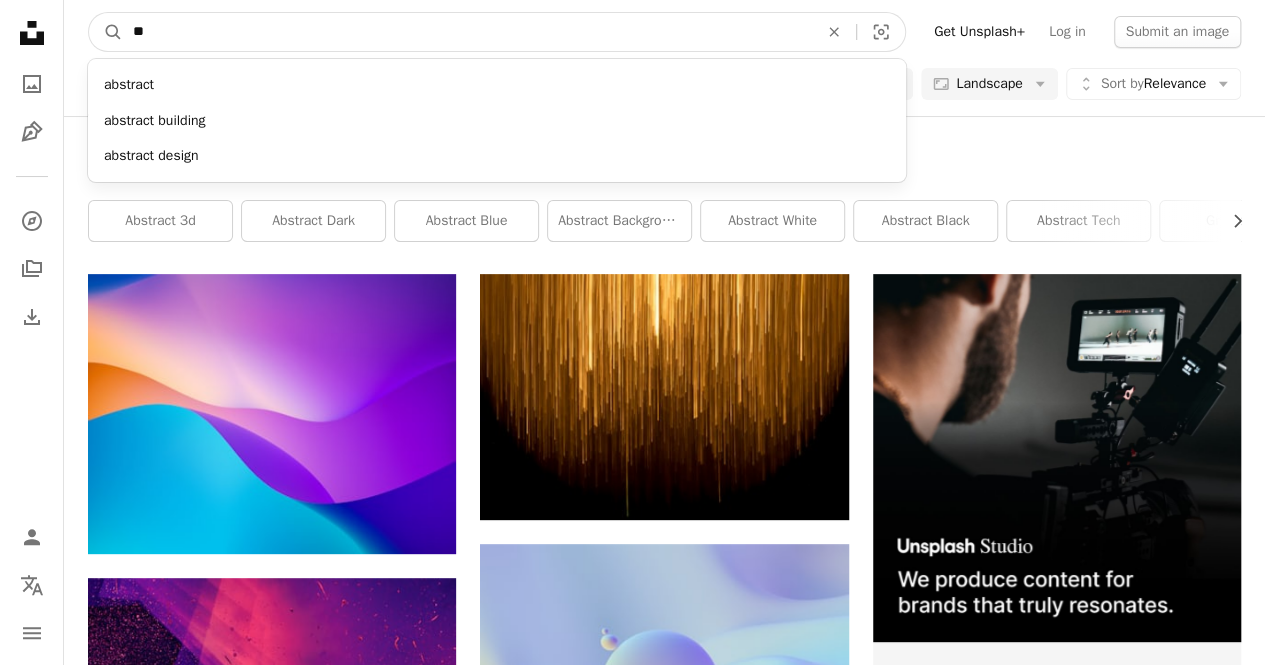 type on "*" 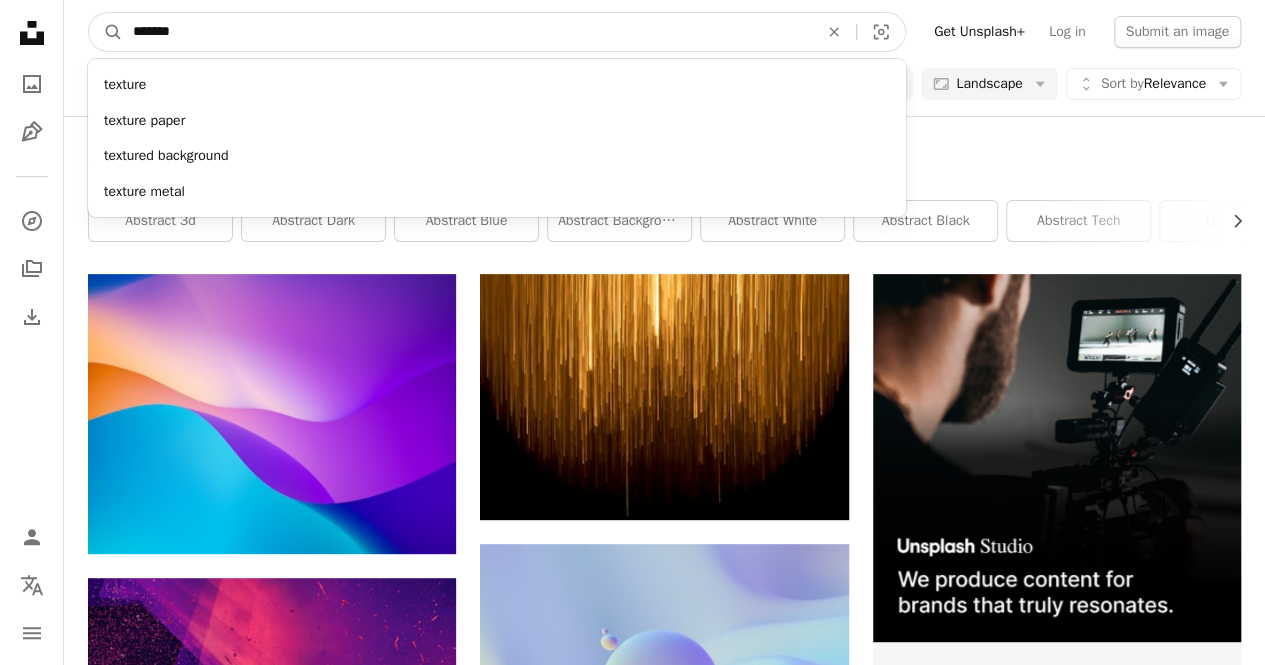 type on "*******" 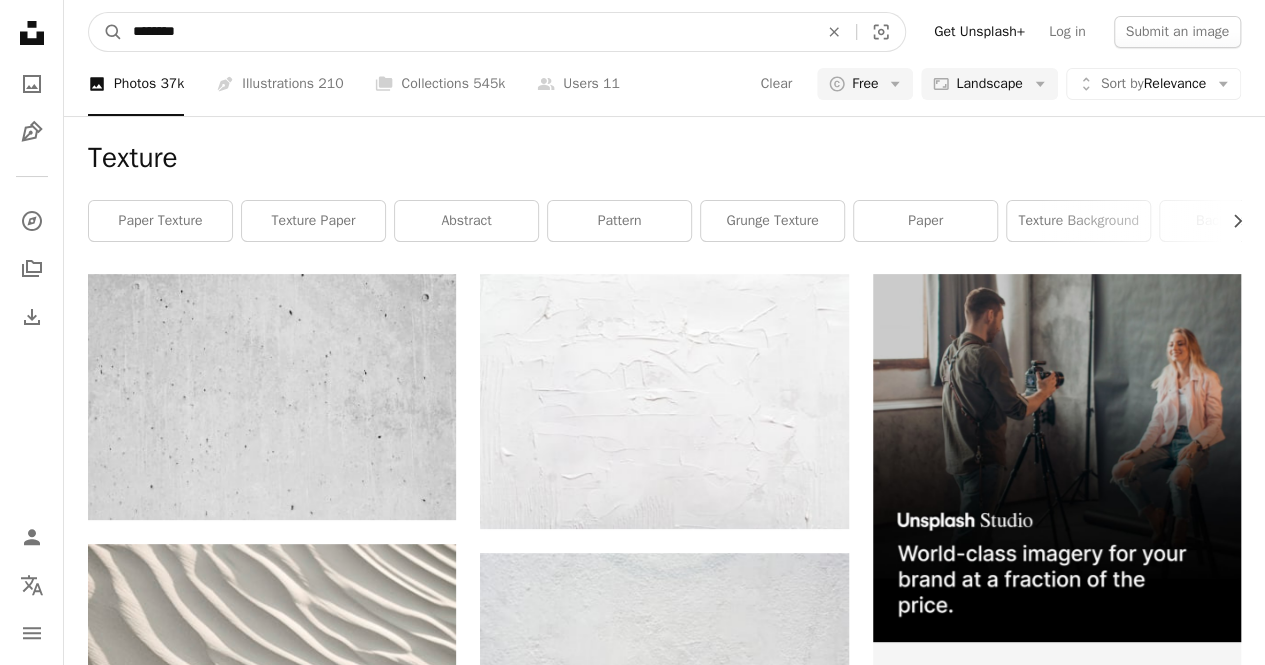click on "*******" at bounding box center (467, 32) 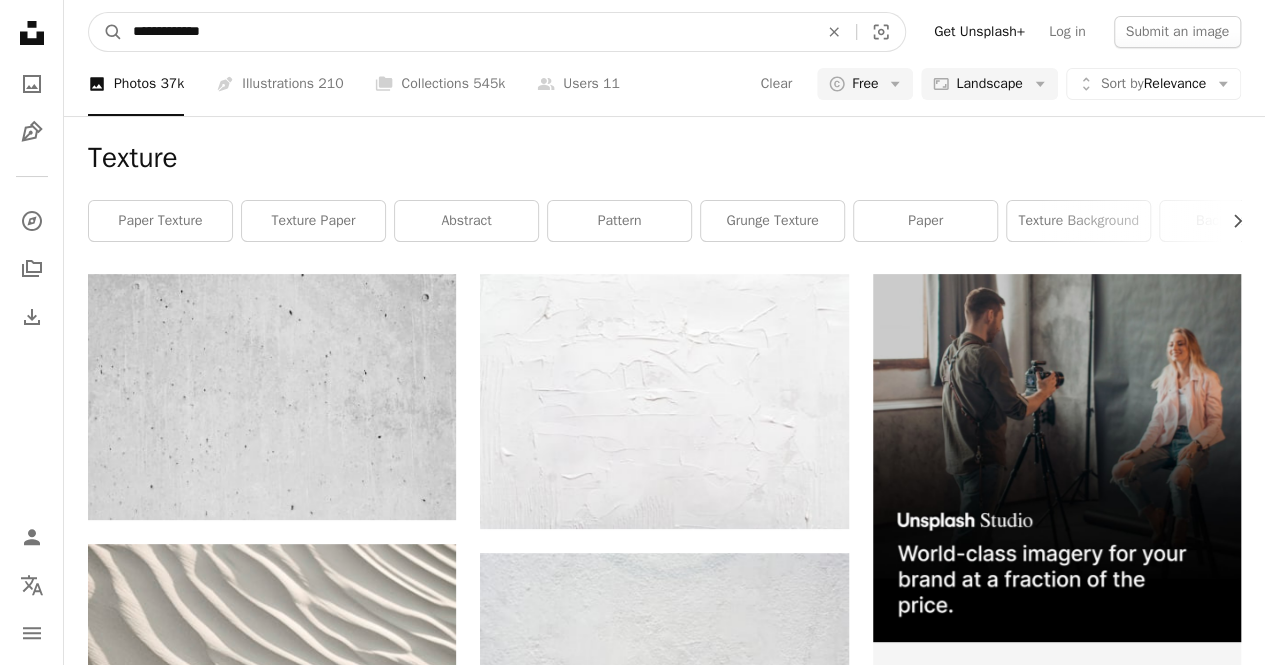 type on "**********" 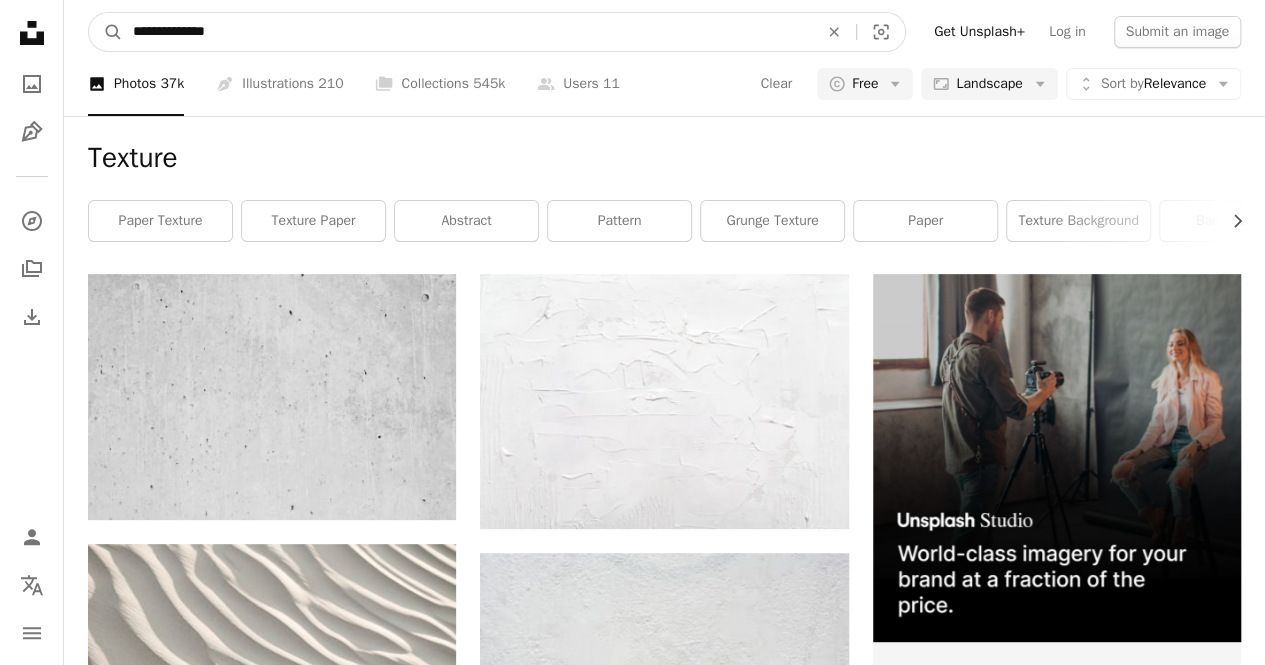 click on "A magnifying glass" at bounding box center [106, 32] 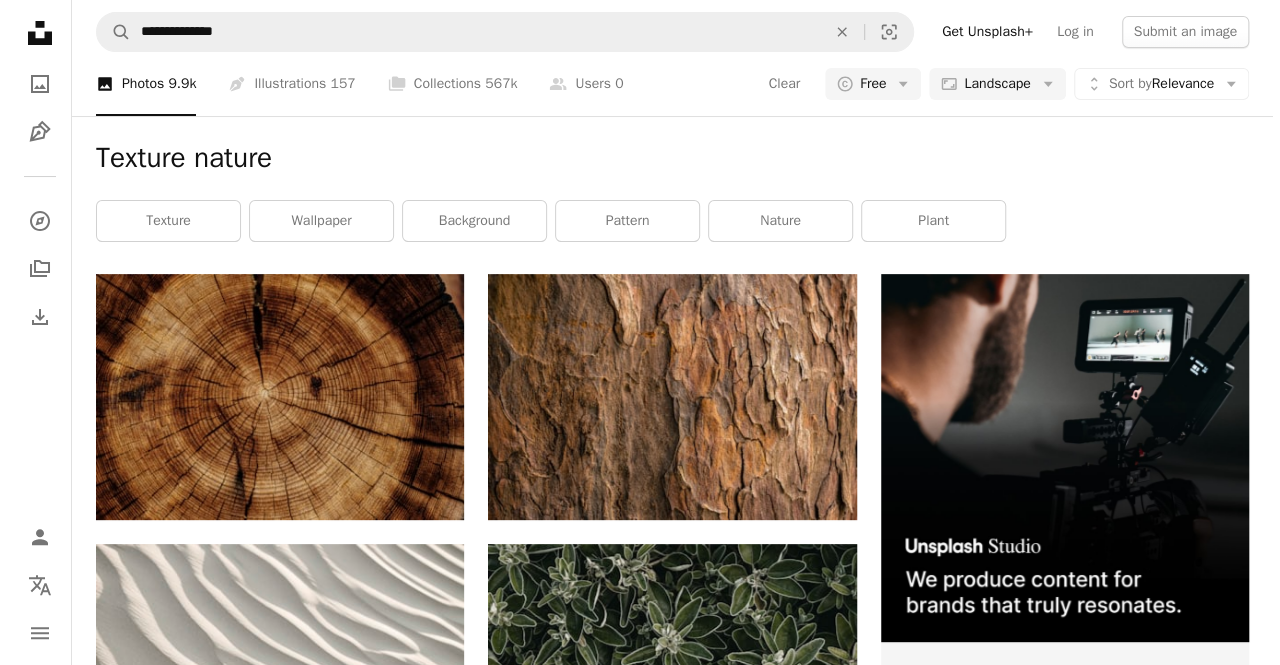 scroll, scrollTop: 1133, scrollLeft: 0, axis: vertical 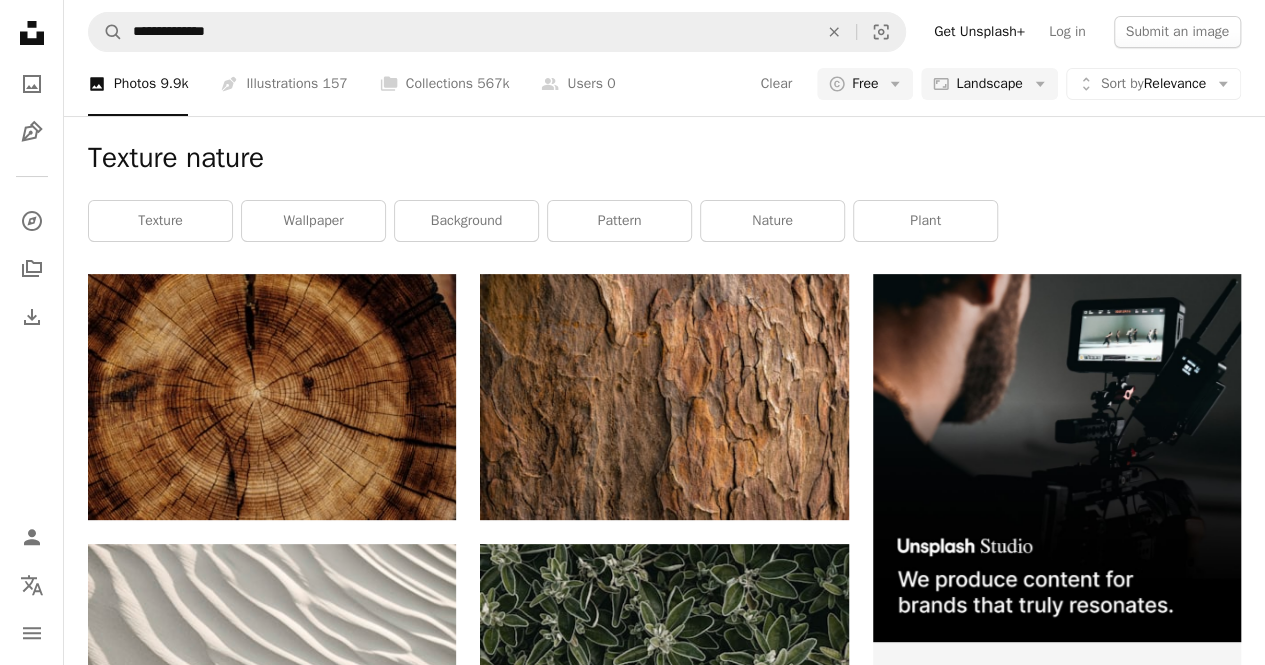 click at bounding box center (1057, 1493) 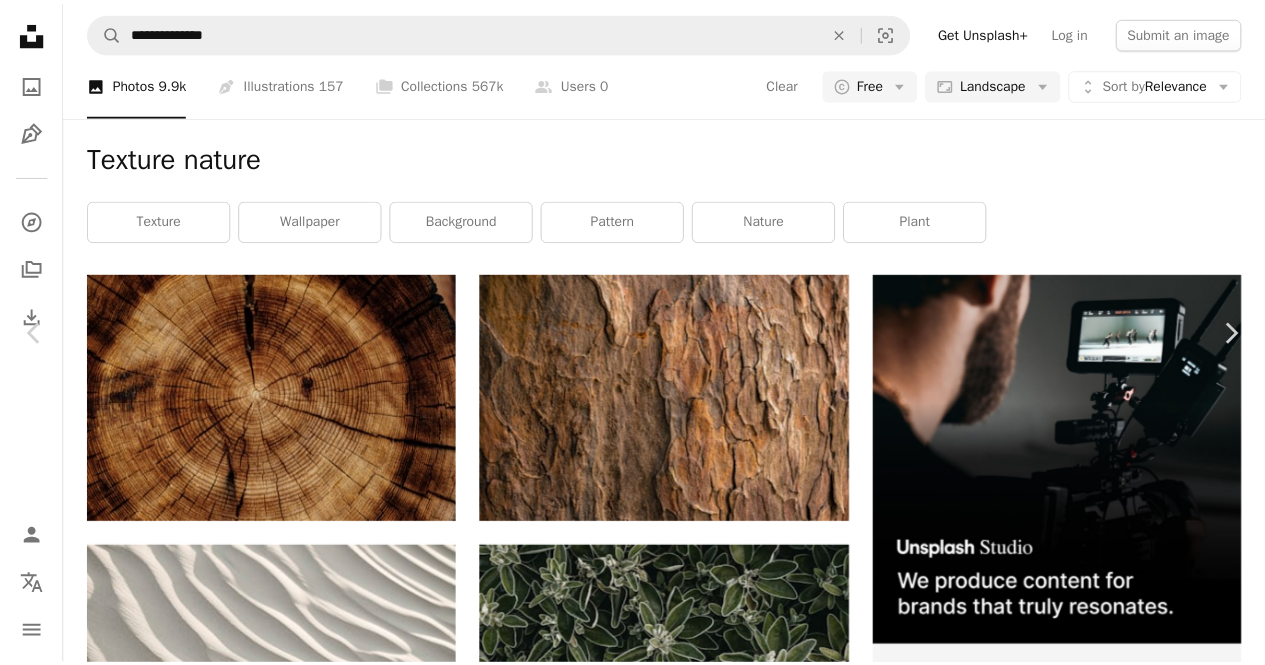scroll, scrollTop: 30, scrollLeft: 0, axis: vertical 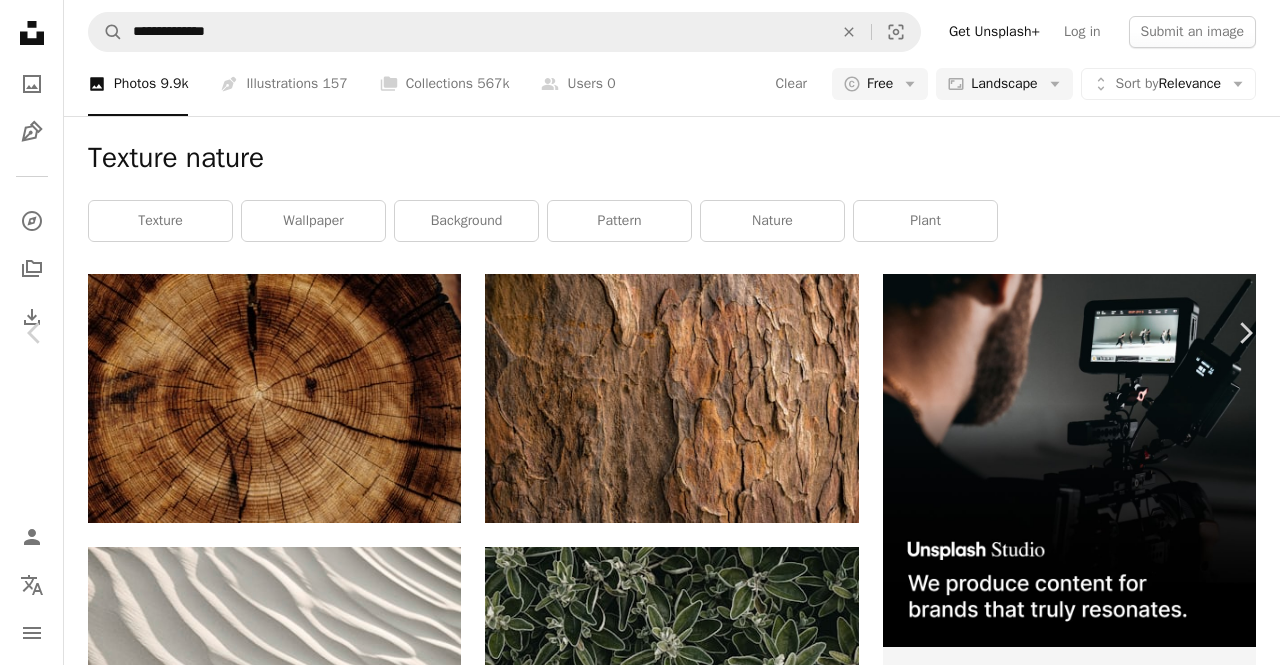 click on "An X shape Chevron left Chevron right [FIRST] [LAST] Available for hire A checkmark inside of a circle A heart A plus sign Edit image   Plus sign for Unsplash+ Download free Chevron down Zoom in Views 856,754 Downloads 3,625 Featured in Photos ,  Textures A forward-right arrow Share Info icon Info More Actions Calendar outlined Published on  December 20, 2018 Camera NIKON CORPORATION, NIKON D40X Safety Free to use under the  Unsplash License texture pattern desert canyon pictures animal wildlife yellow elephant brown mammal Creative Commons images Browse premium related images on iStock  |  Save 20% with code UNSPLASH20 View more on iStock  ↗ Related images A heart A plus sign [FIRST] 📷 [LAST] Arrow pointing down A heart A plus sign [FIRST] [LAST] Arrow pointing down A heart A plus sign [FIRST] [LAST] Arrow pointing down A heart A plus sign [FIRST] Available for hire A checkmark inside of a circle Arrow pointing down Plus sign for Unsplash+ A heart A plus sign Unsplash+ Community For  Unsplash+" at bounding box center (640, 3668) 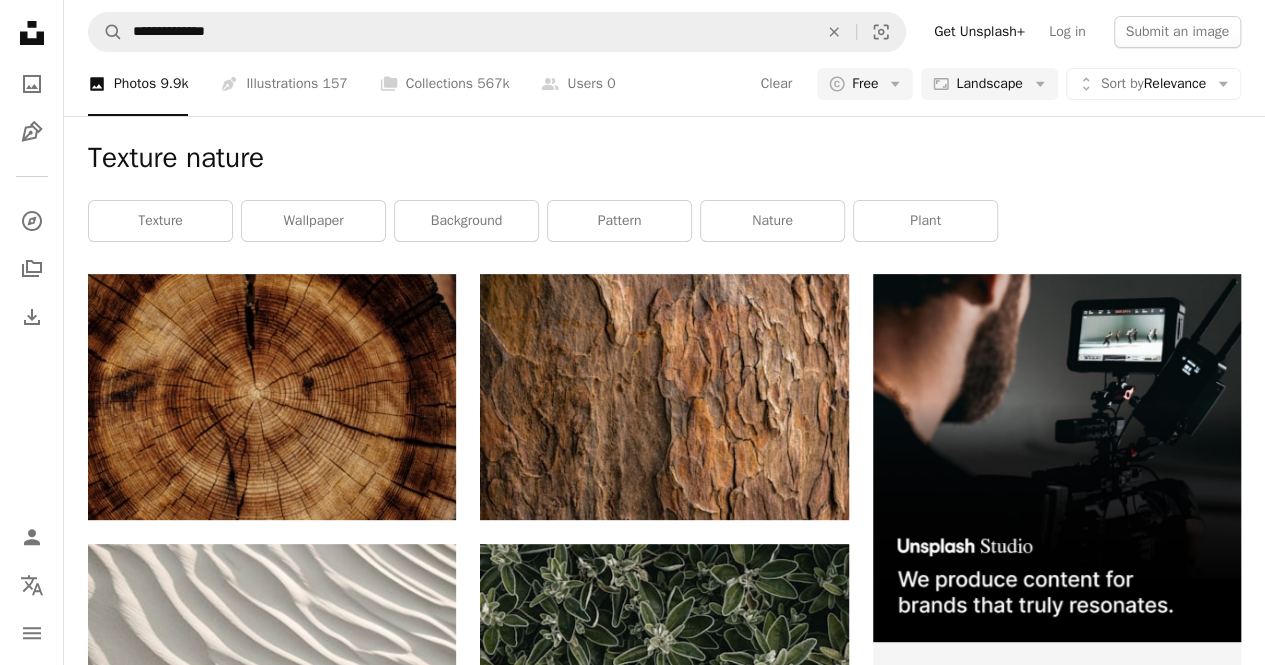 scroll, scrollTop: 2621, scrollLeft: 0, axis: vertical 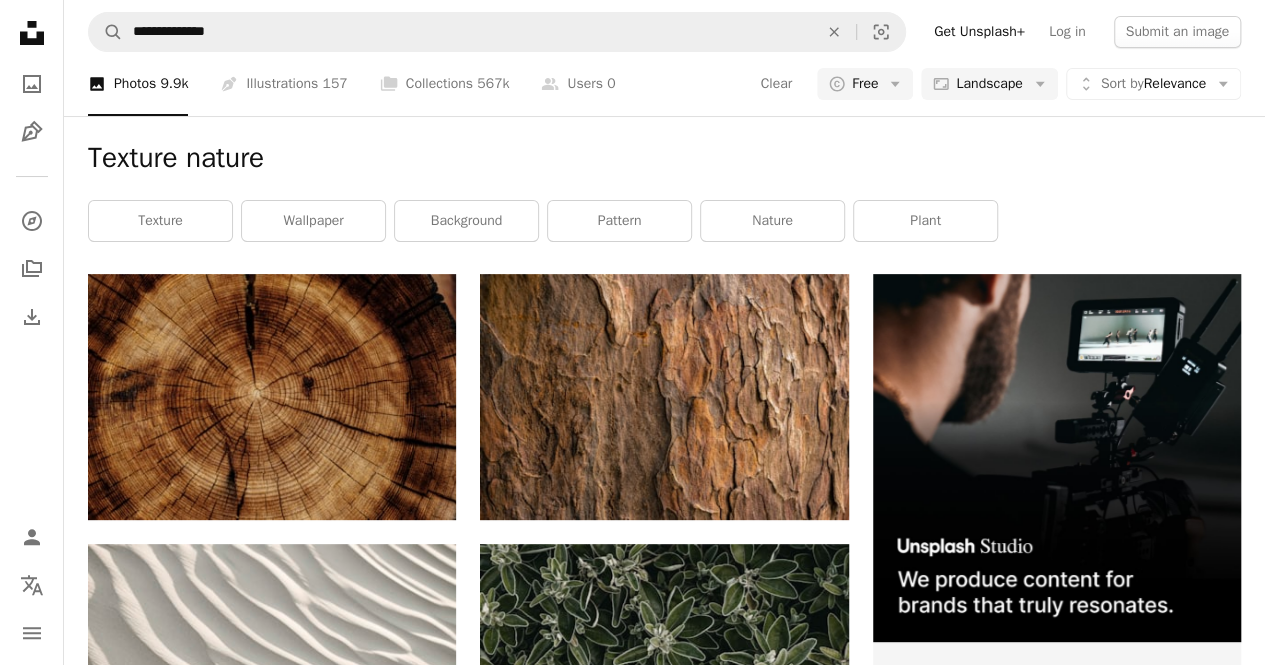 click on "Load more" at bounding box center (664, 3043) 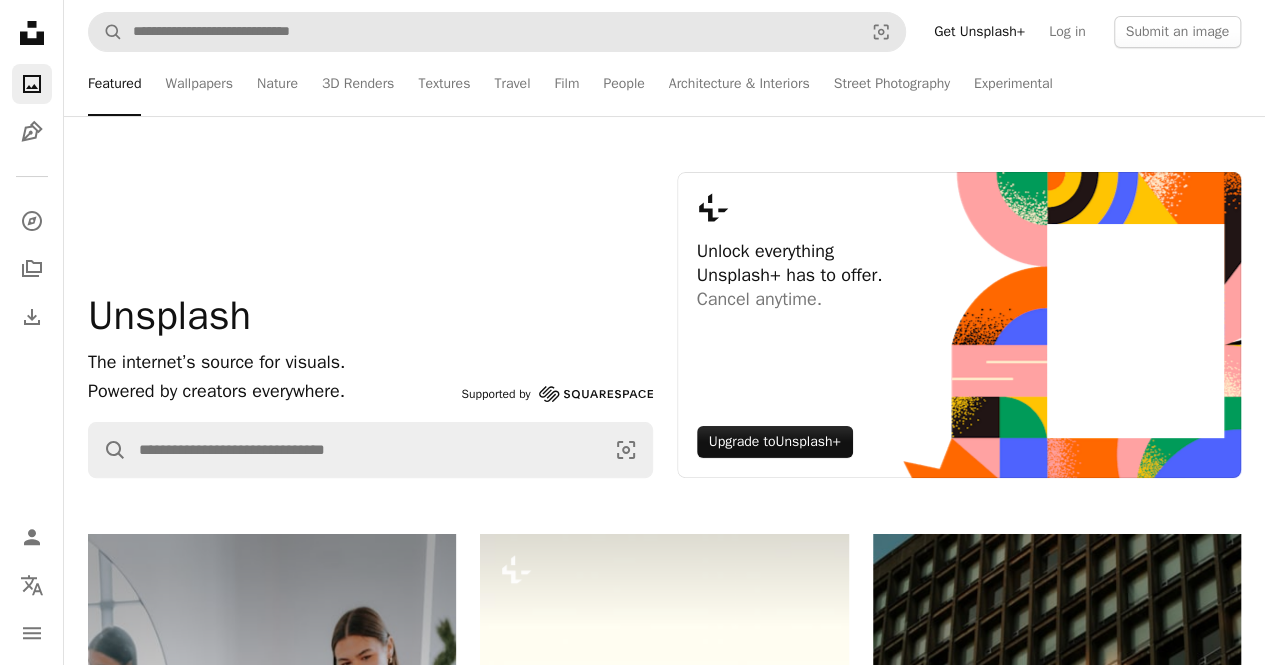 scroll, scrollTop: 0, scrollLeft: 0, axis: both 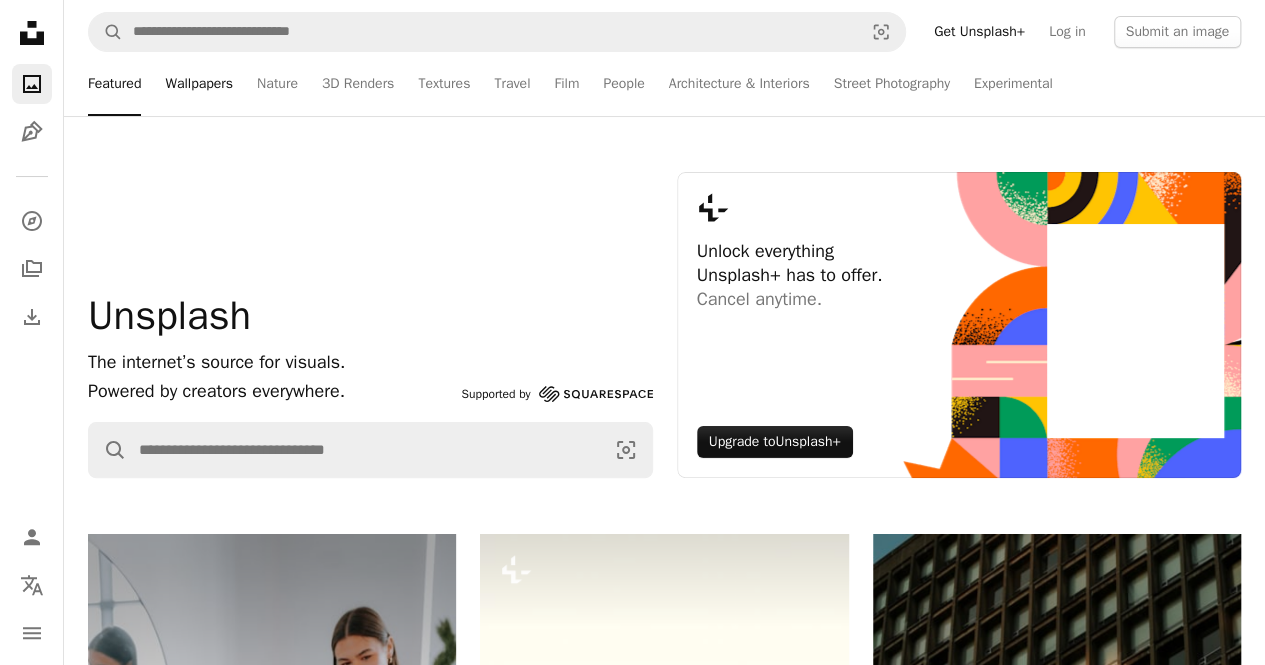 click on "Wallpapers" at bounding box center (199, 84) 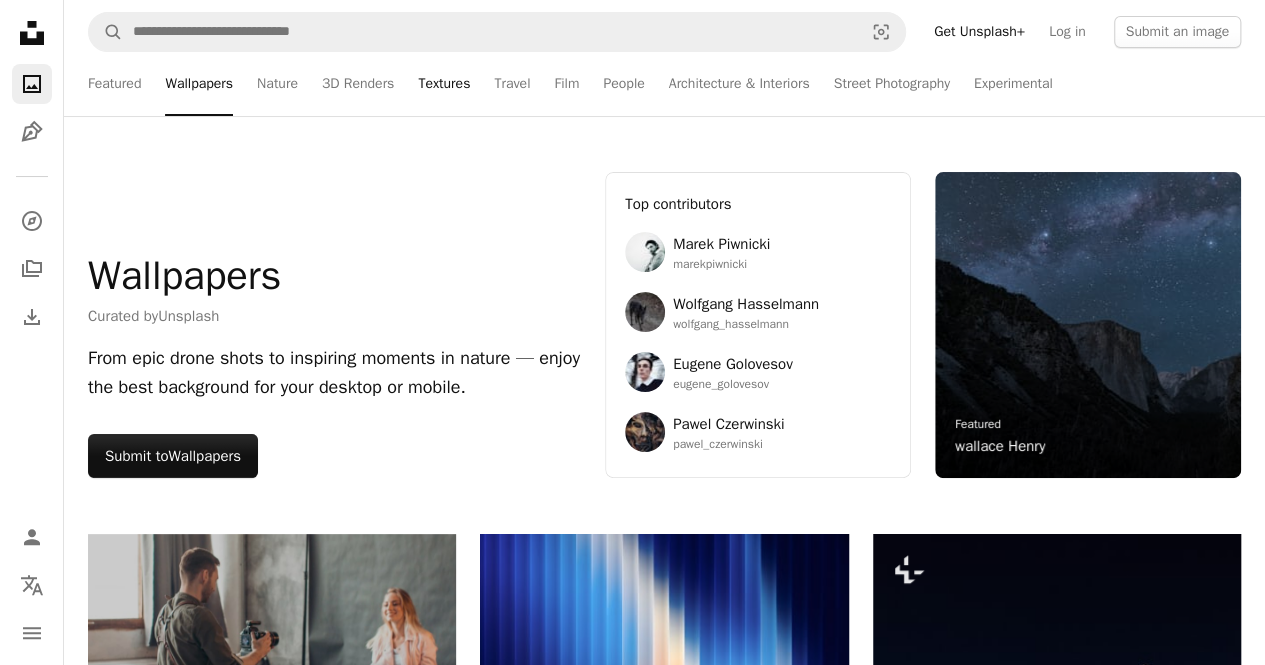 click on "Textures" at bounding box center [444, 84] 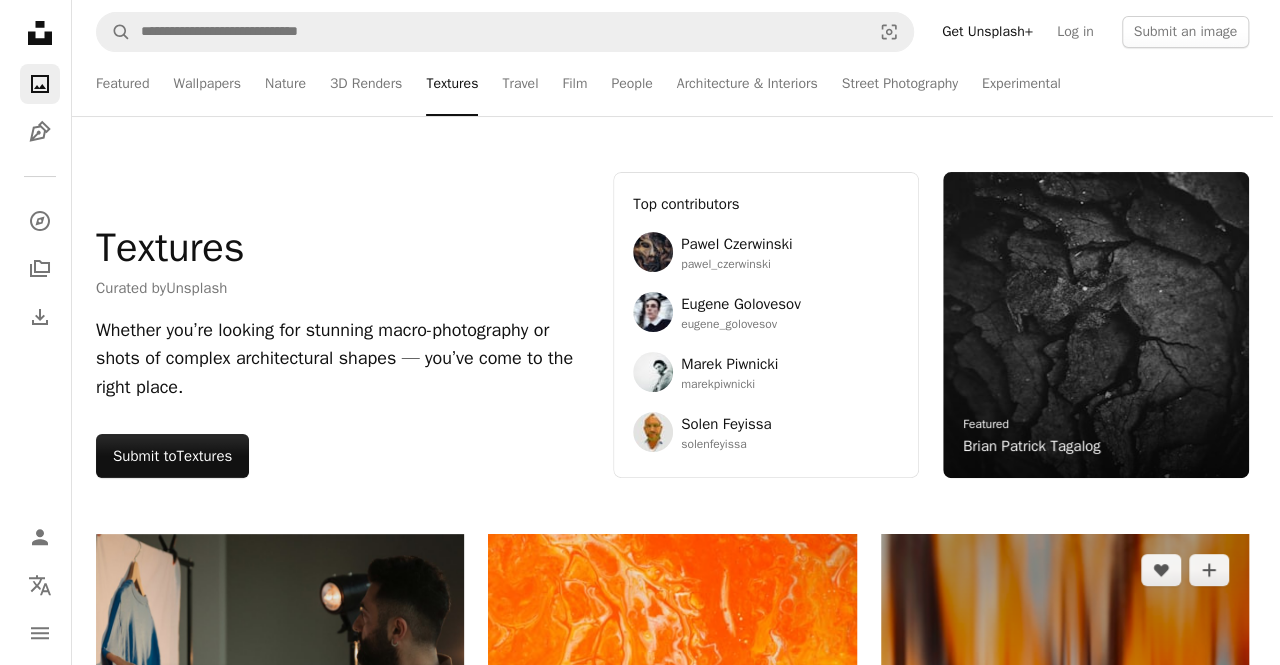scroll, scrollTop: 1083, scrollLeft: 0, axis: vertical 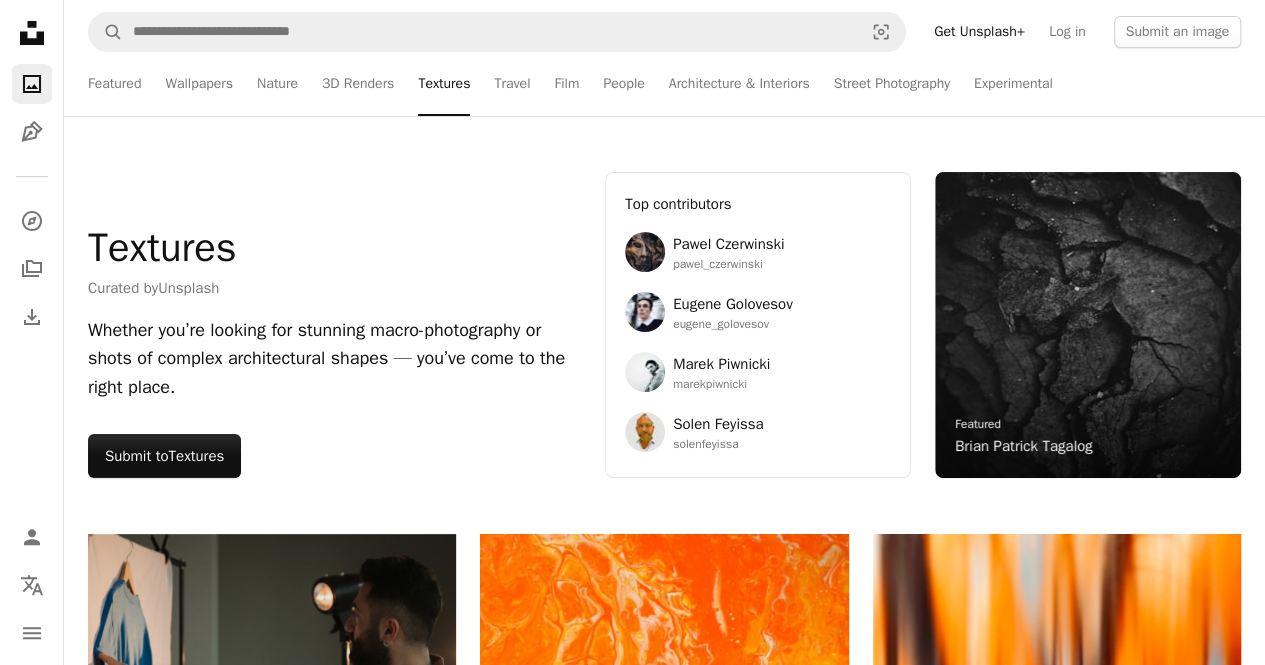 click at bounding box center (272, 1342) 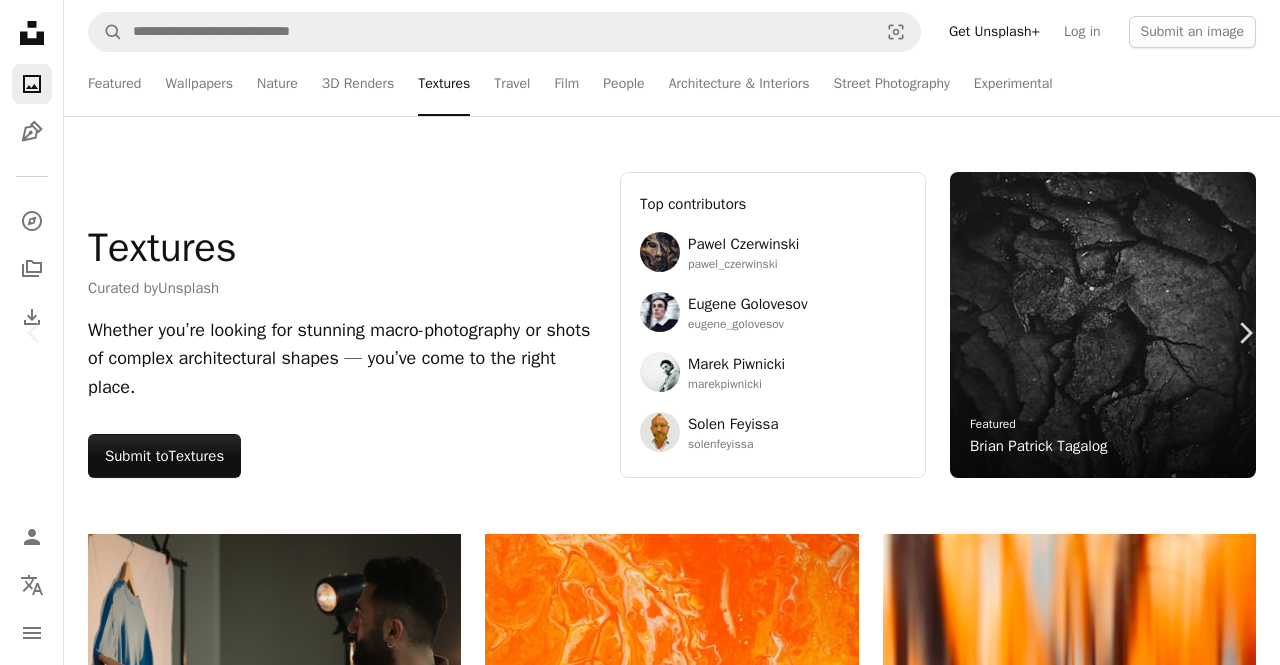 scroll, scrollTop: 30, scrollLeft: 0, axis: vertical 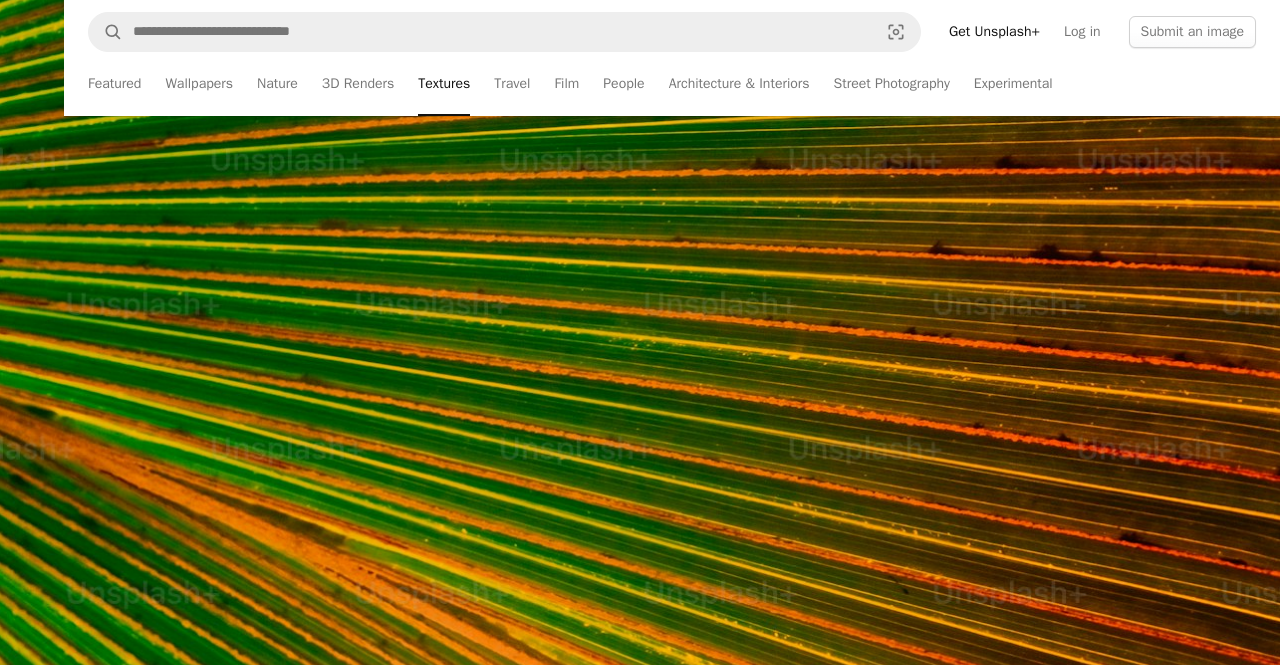 click at bounding box center [640, 354] 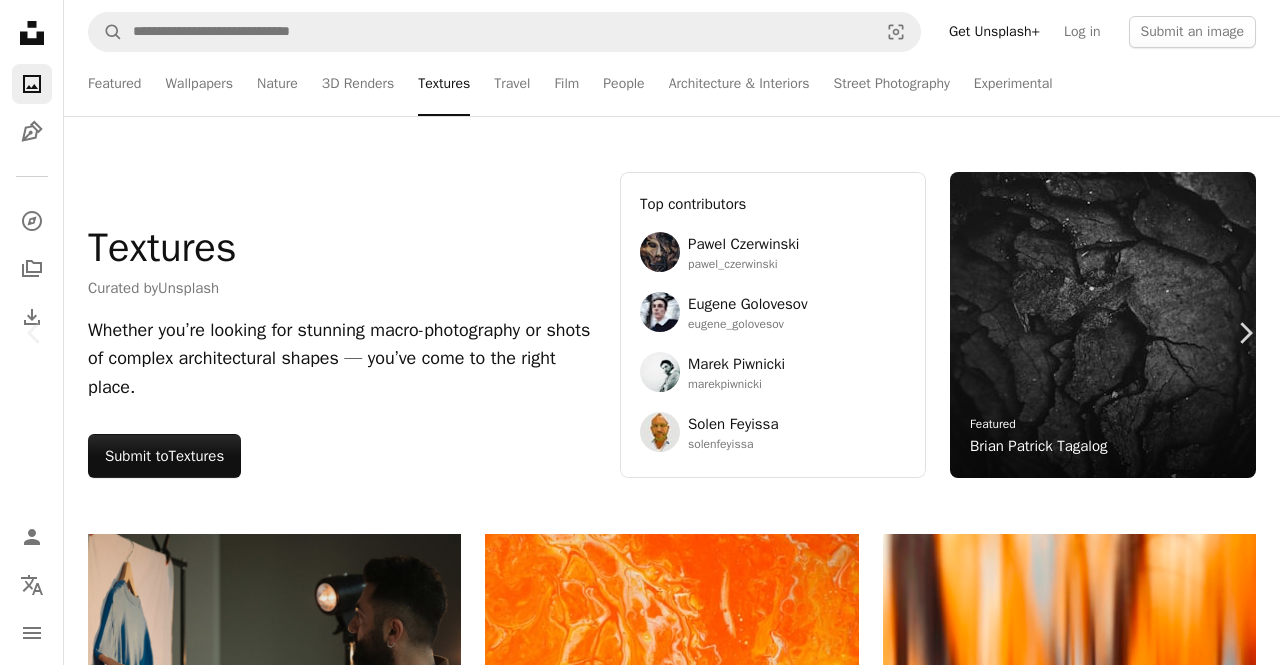 scroll, scrollTop: 234, scrollLeft: 0, axis: vertical 